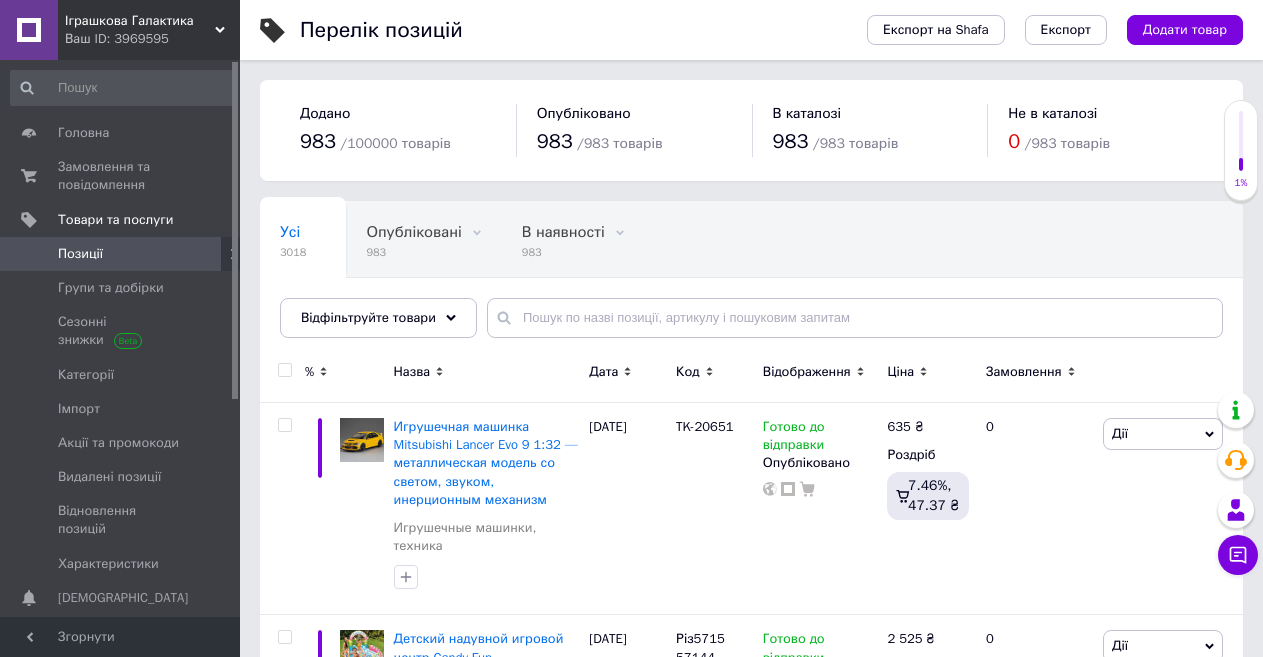 click on "Додати товар" at bounding box center [1185, 30] 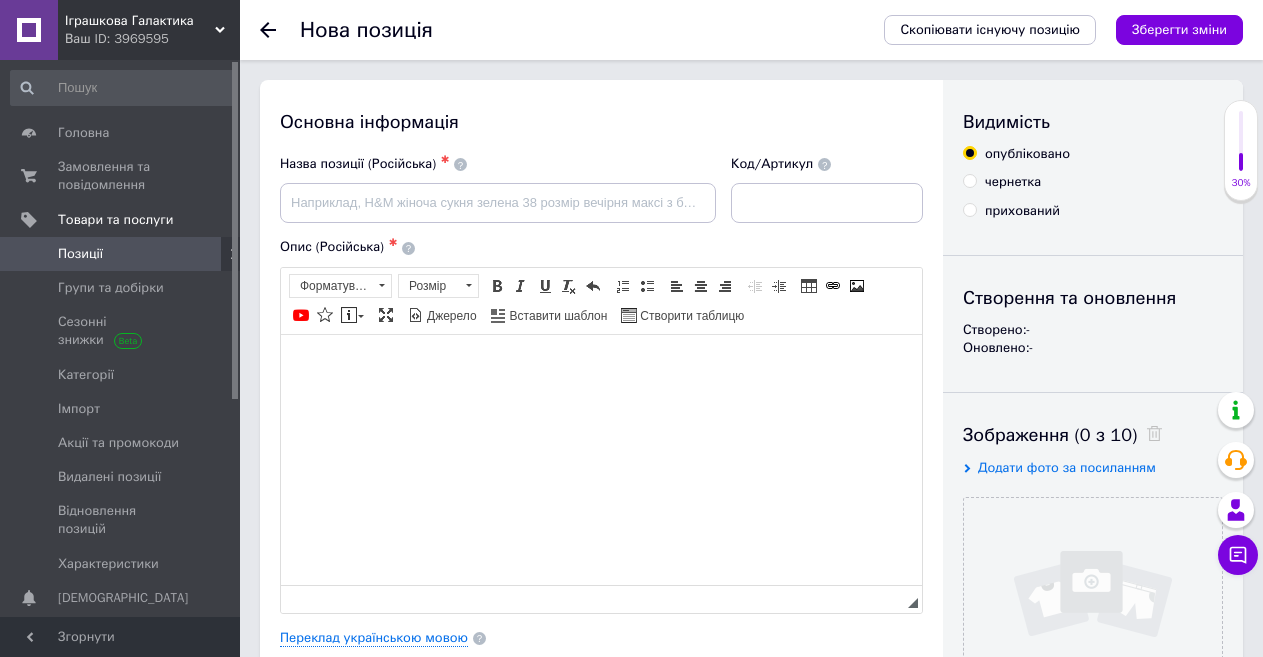 scroll, scrollTop: 0, scrollLeft: 0, axis: both 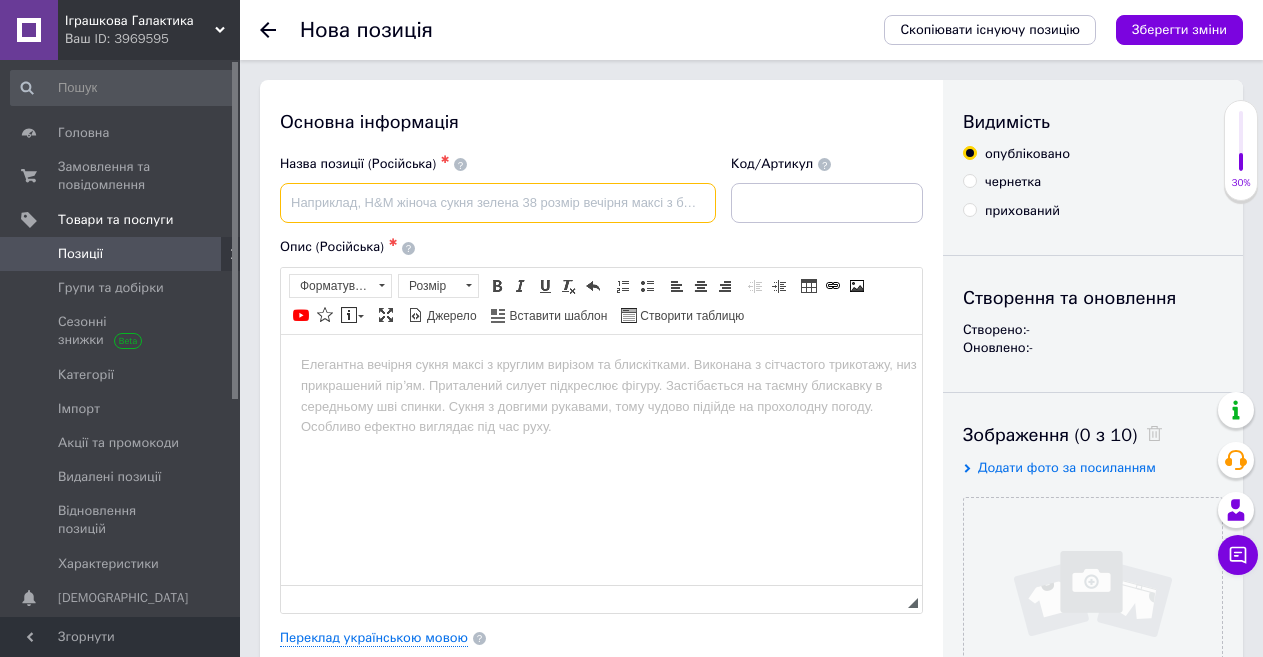 paste on "Рюкзак школьный подростковый BAYLORBAG, 2 отделения, много карманов, стильный дизайн" 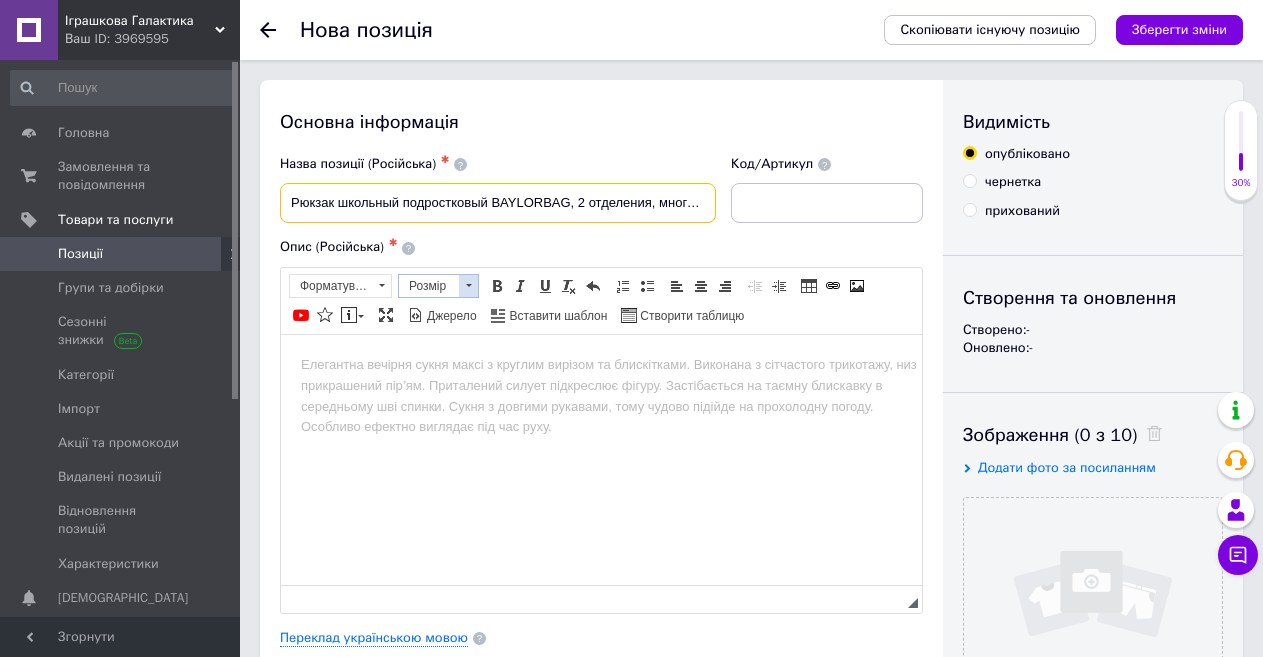 scroll, scrollTop: 0, scrollLeft: 163, axis: horizontal 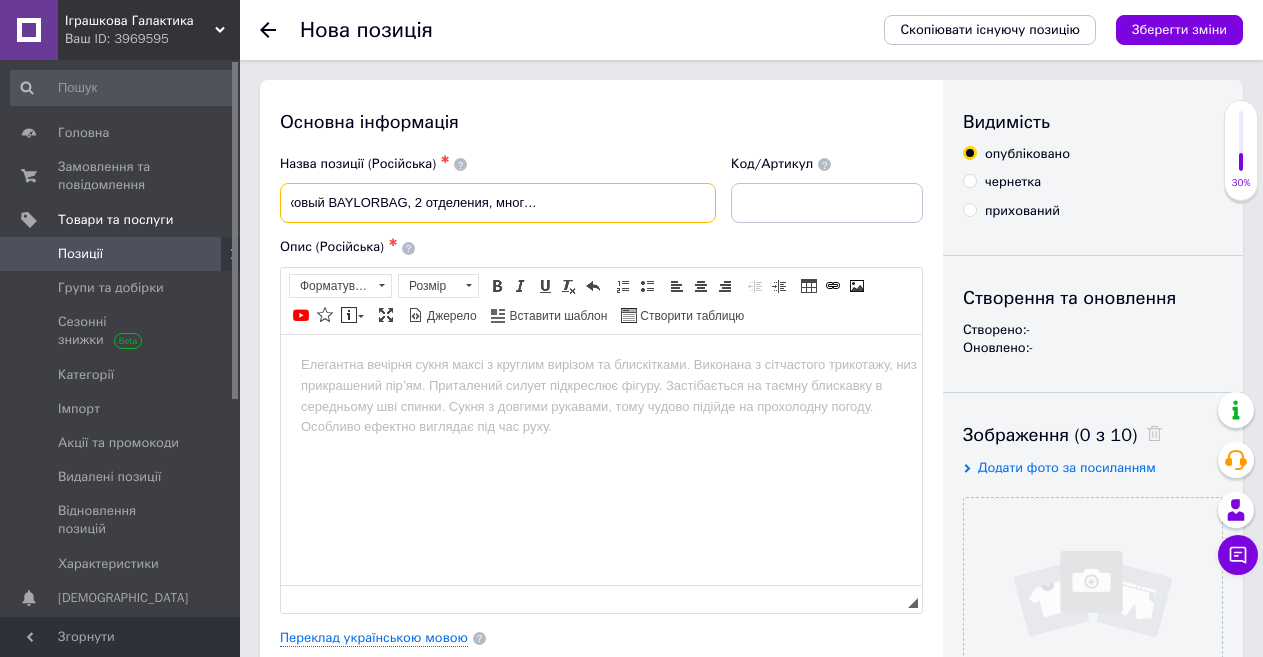 type on "Рюкзак школьный подростковый BAYLORBAG, 2 отделения, много карманов, стильный дизайн" 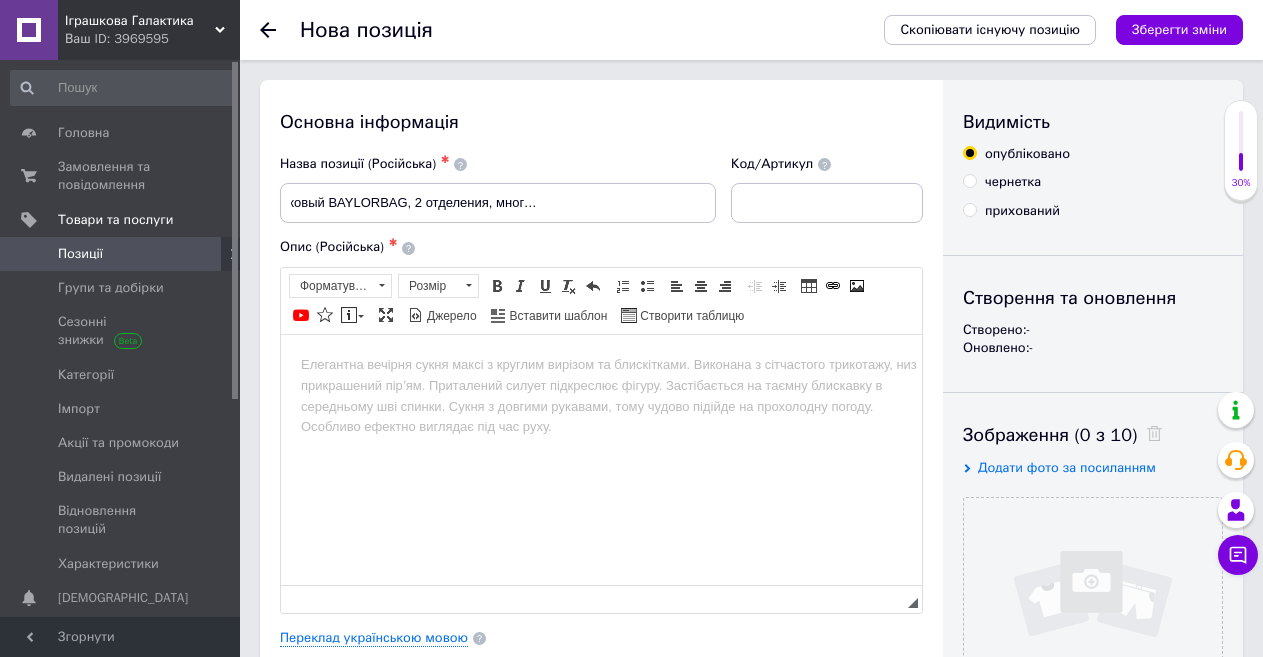 click on "Основна інформація" at bounding box center (601, 122) 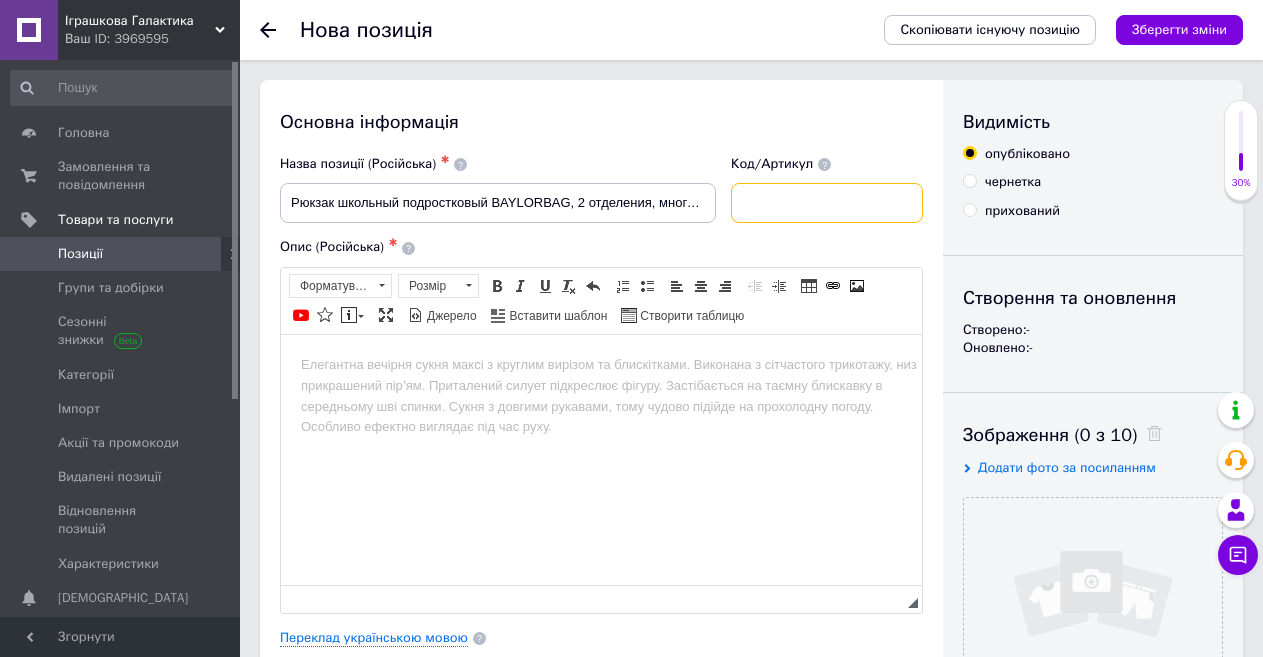 paste on "C 72854" 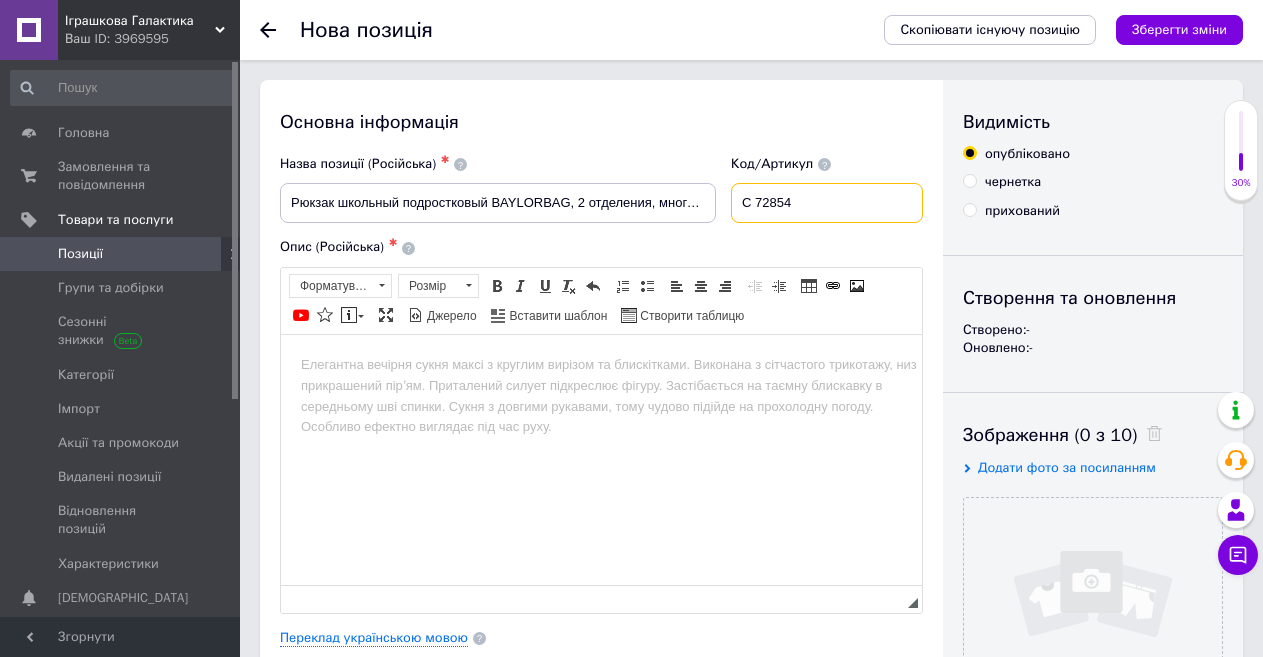 type on "C 72854" 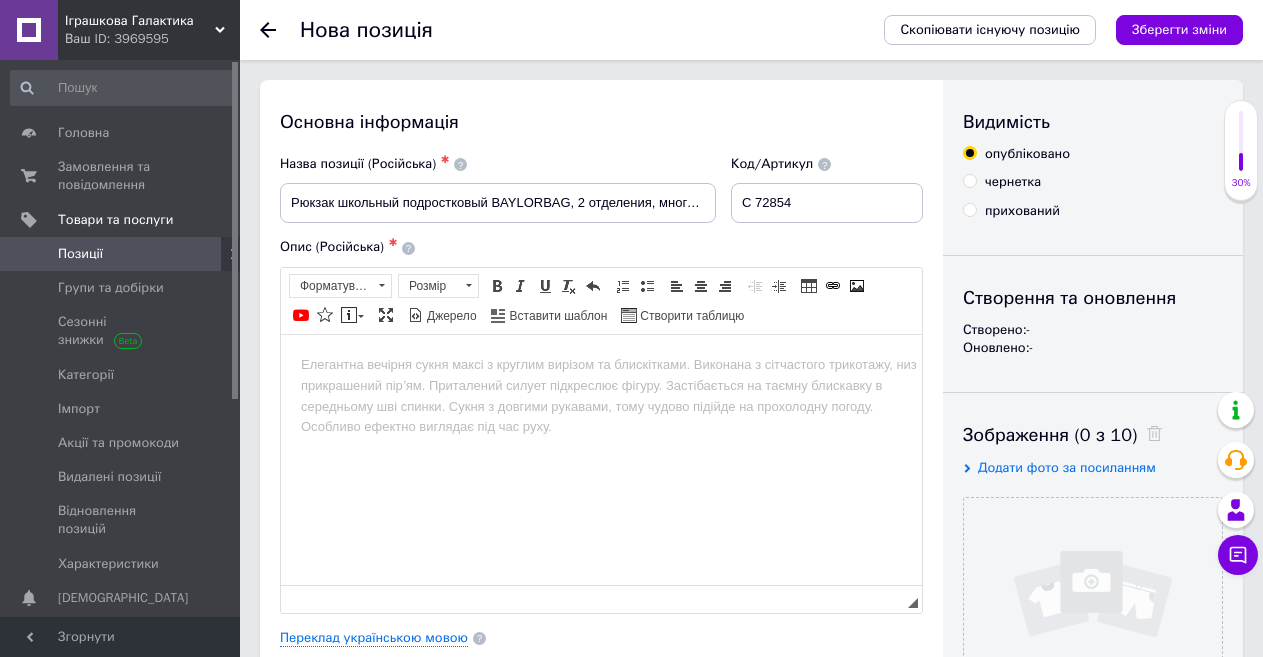 click at bounding box center [601, 364] 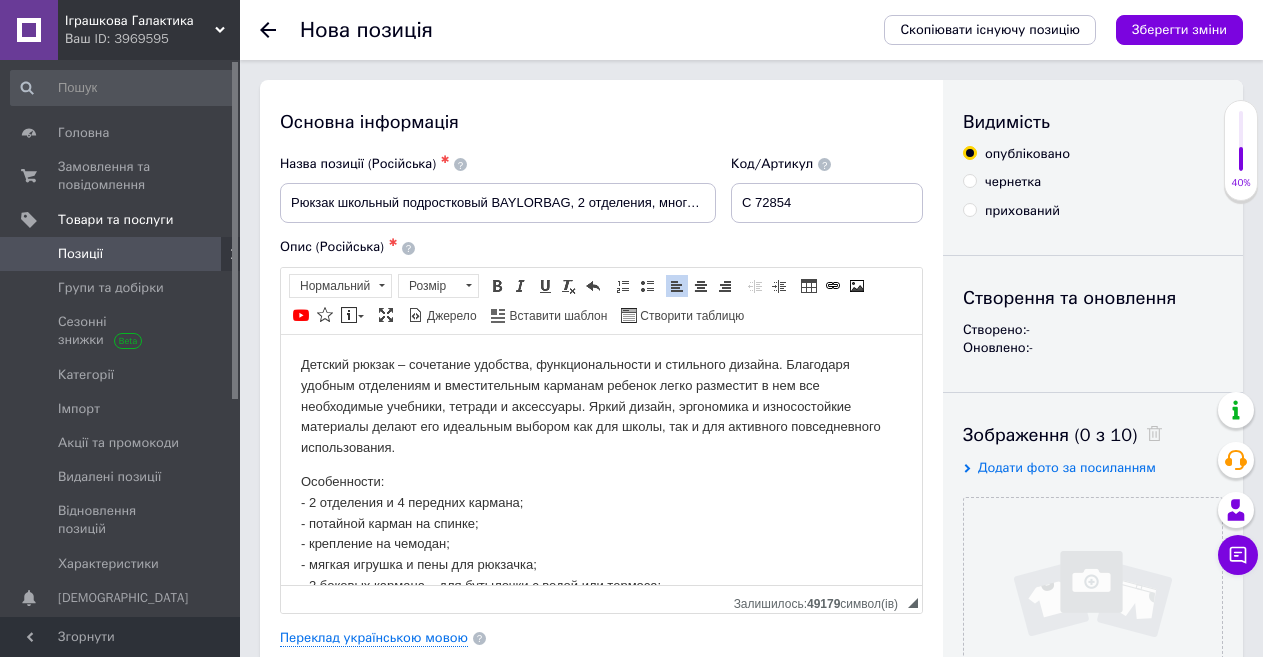 scroll, scrollTop: 132, scrollLeft: 0, axis: vertical 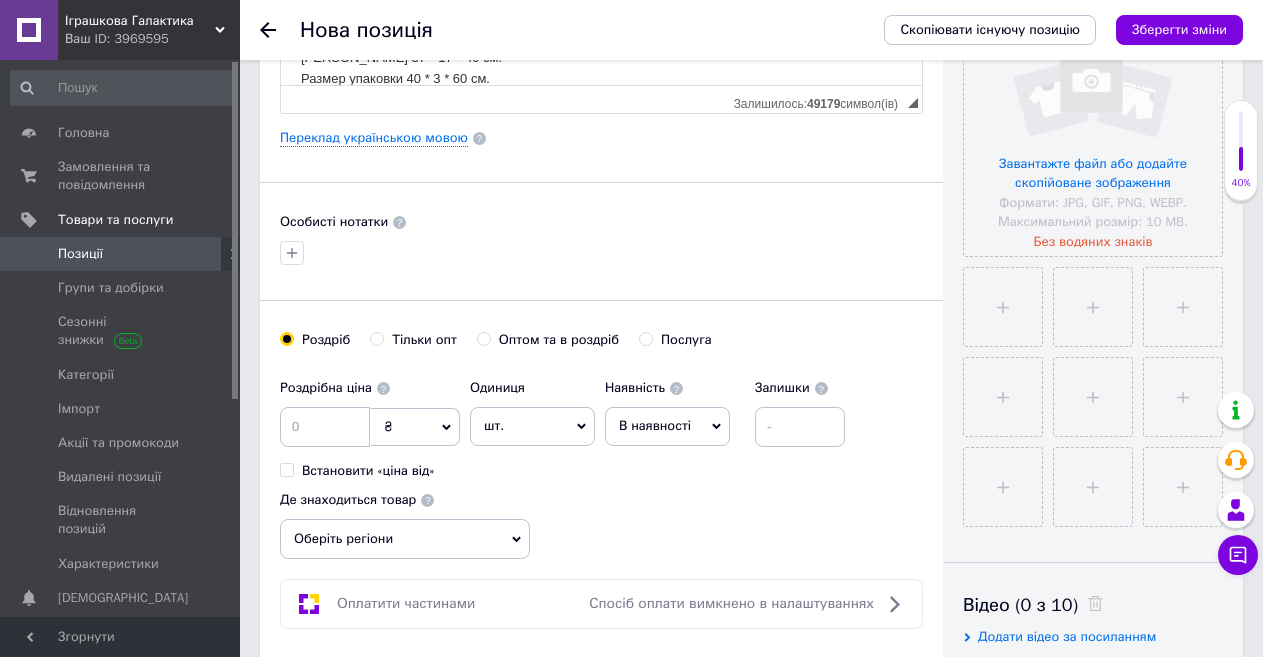 click on "В наявності" at bounding box center [667, 426] 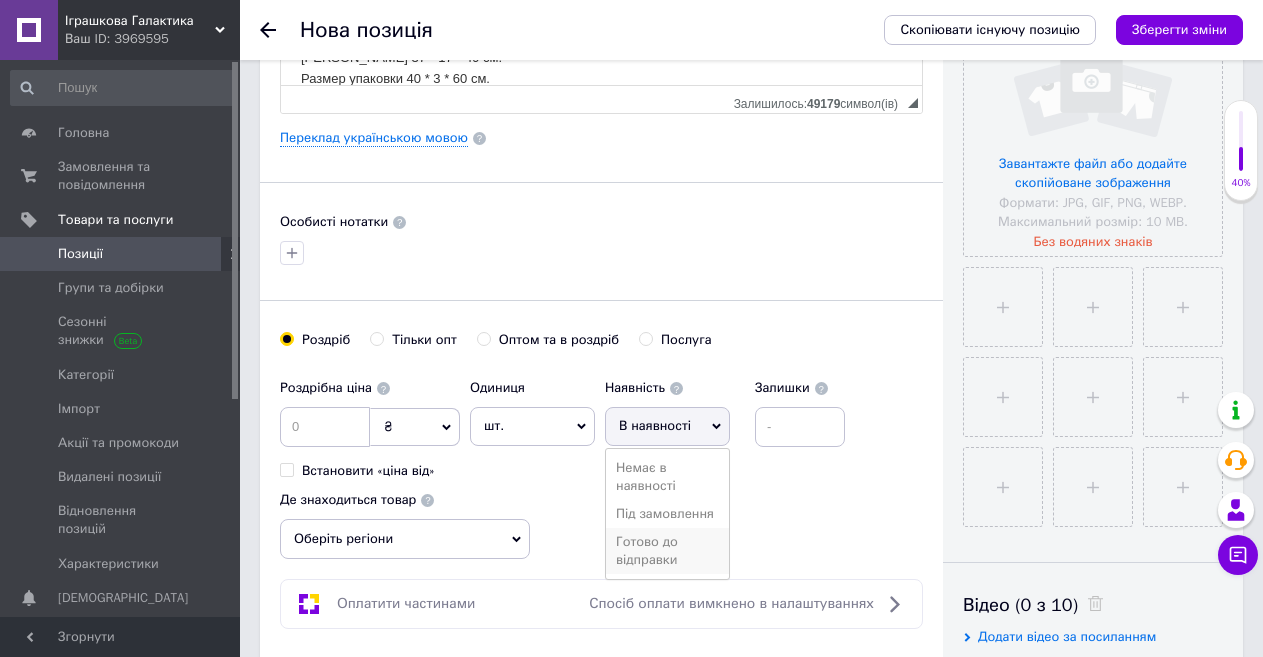 click on "Готово до відправки" at bounding box center [667, 551] 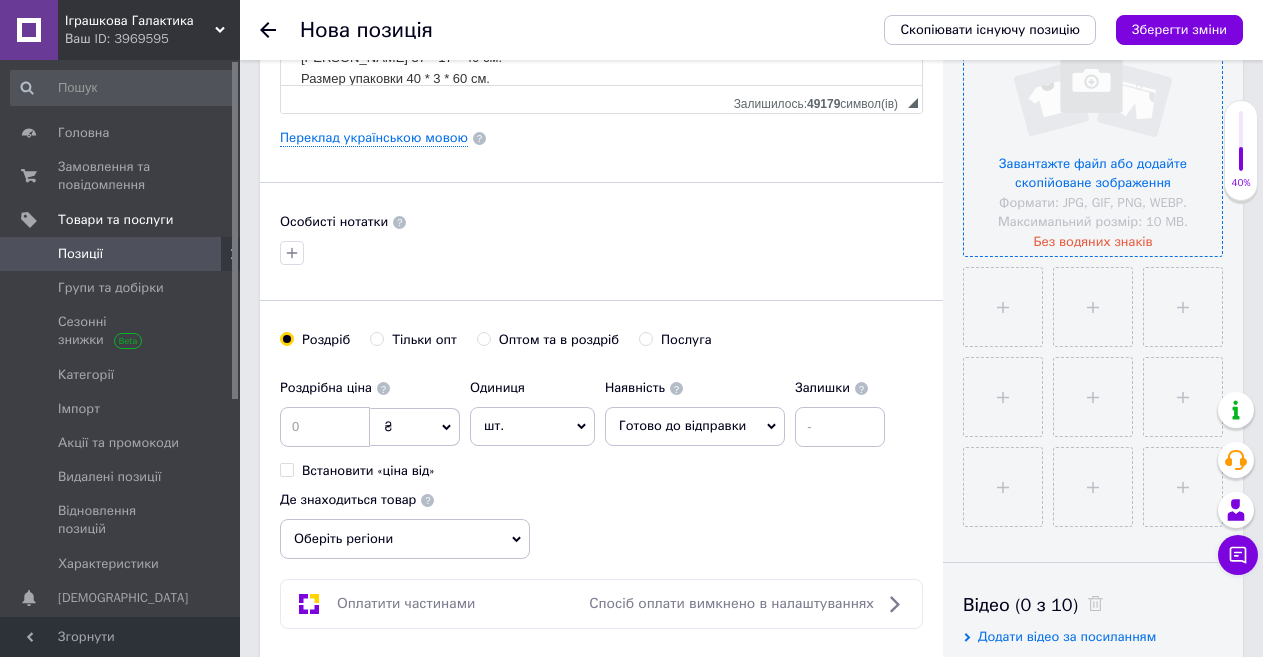 click at bounding box center [1093, 127] 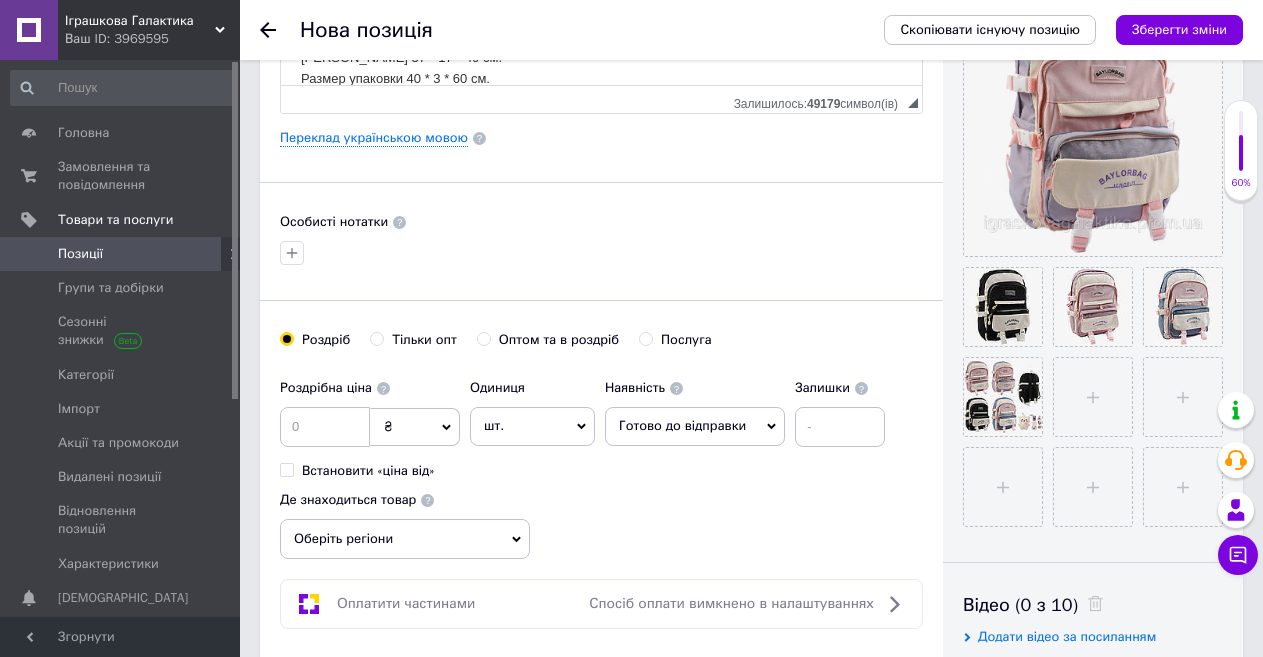 scroll, scrollTop: 400, scrollLeft: 0, axis: vertical 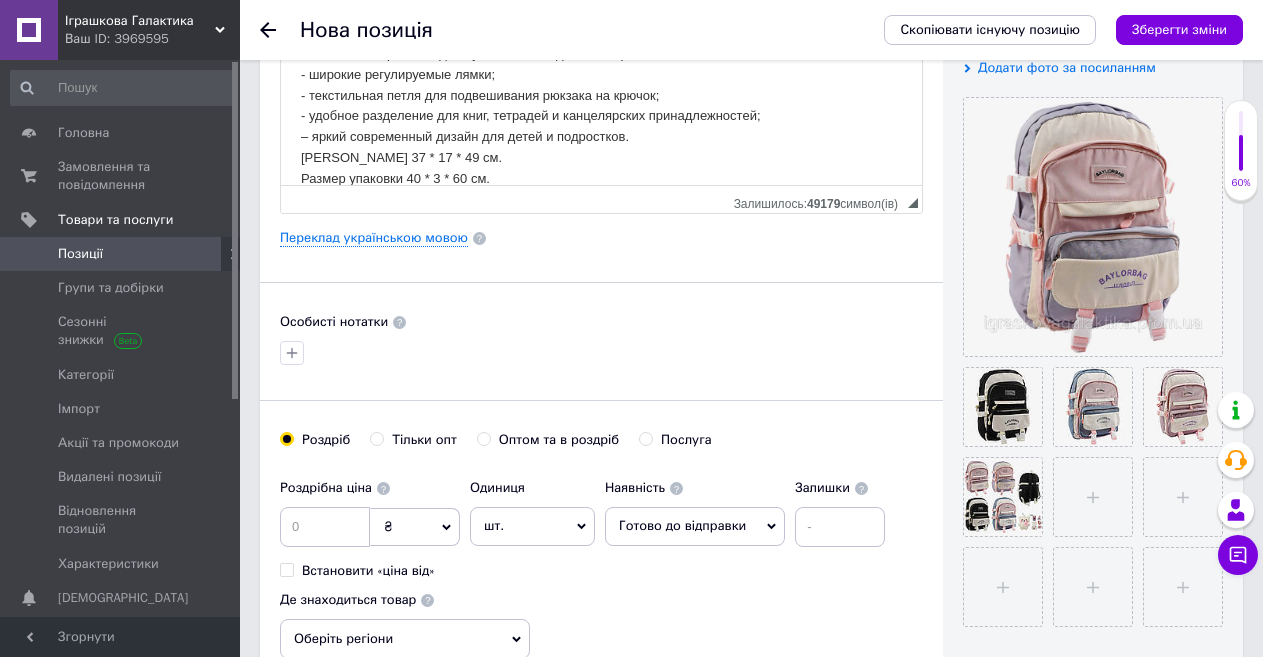 click at bounding box center (601, 353) 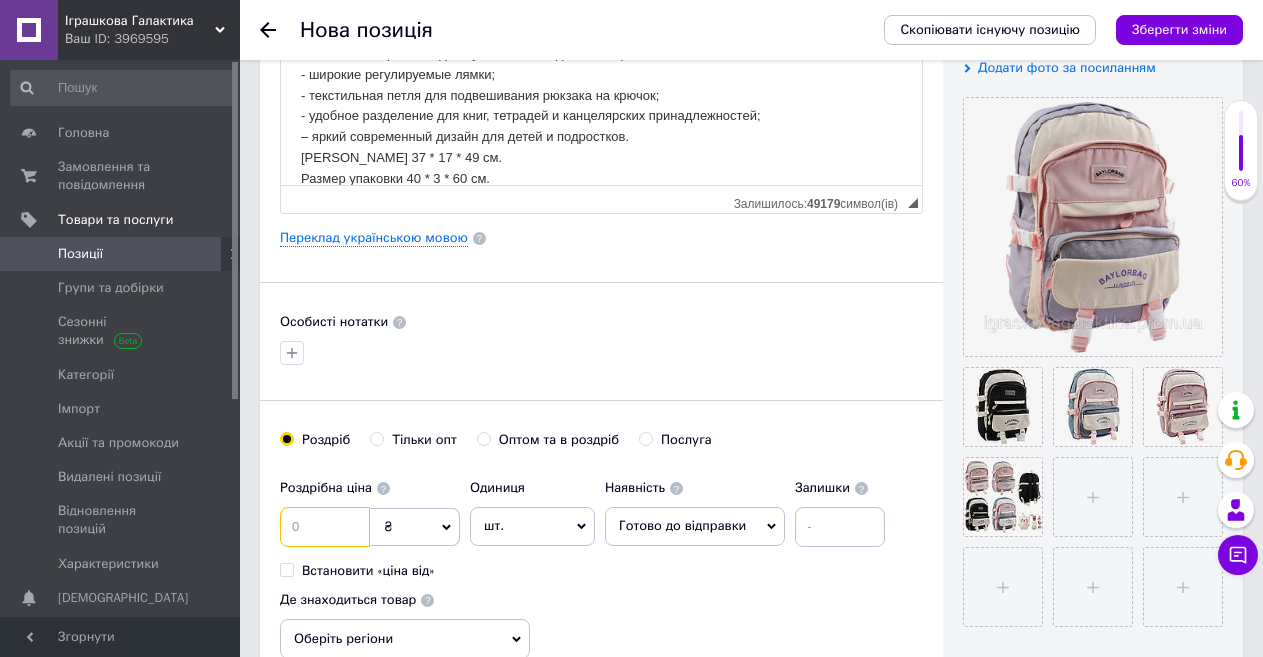 paste on "740" 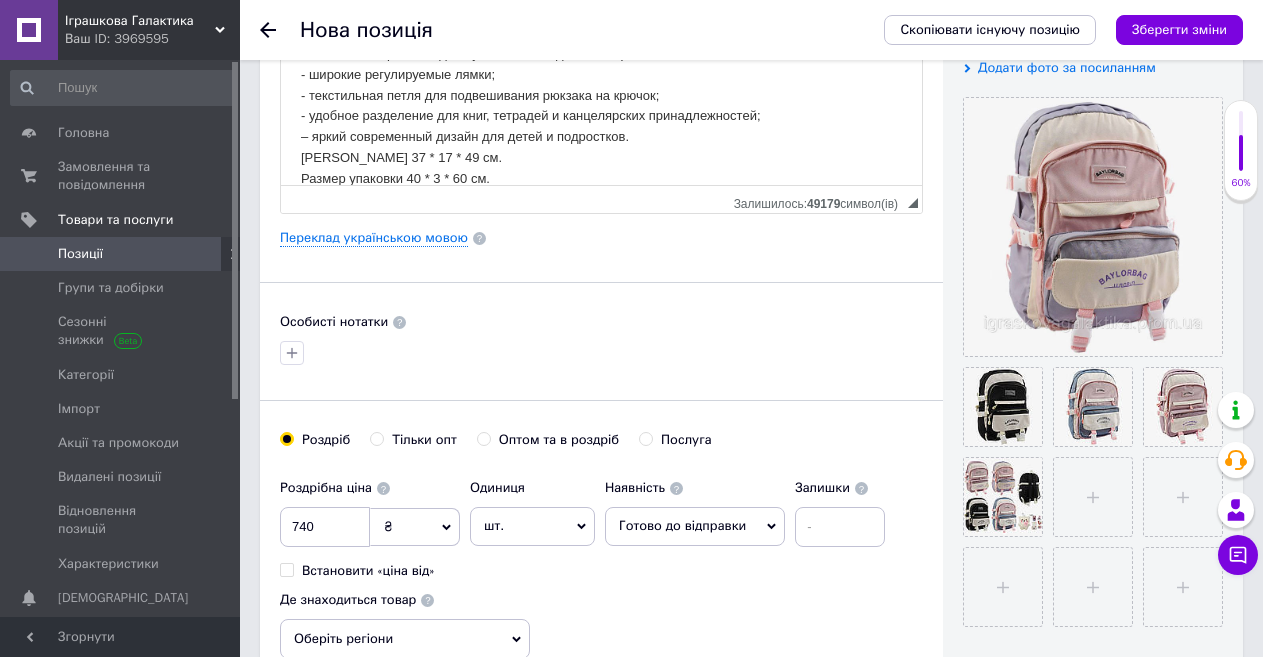 click at bounding box center (601, 353) 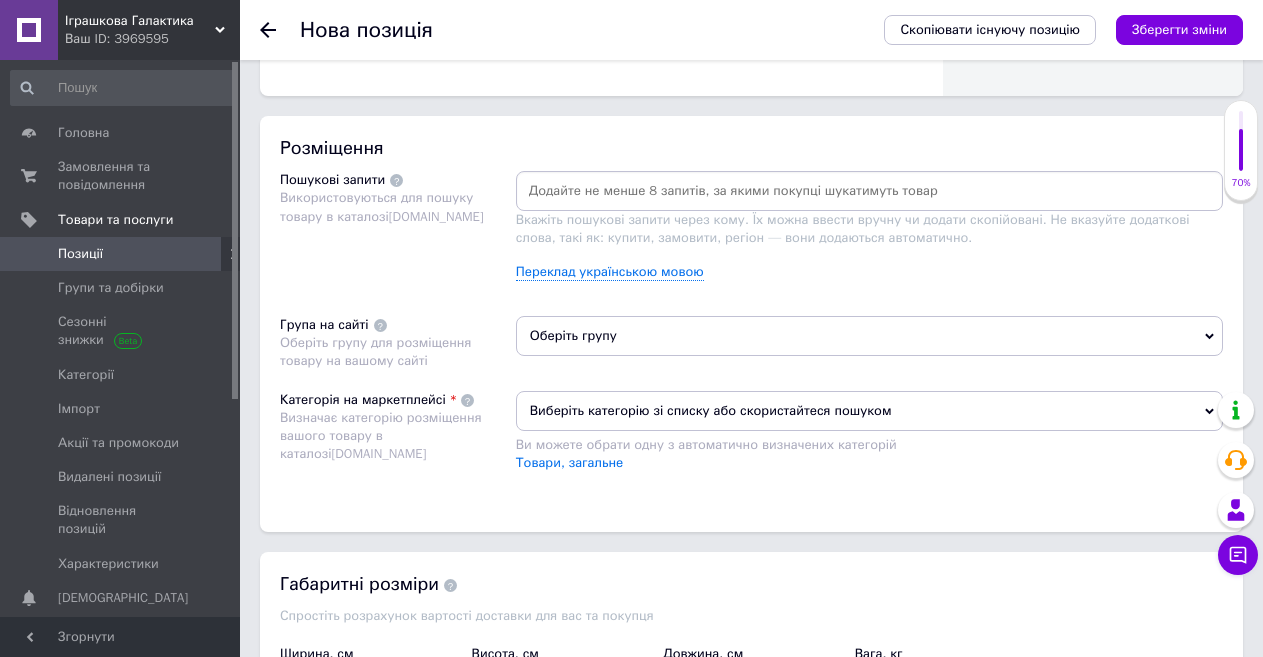 scroll, scrollTop: 1200, scrollLeft: 0, axis: vertical 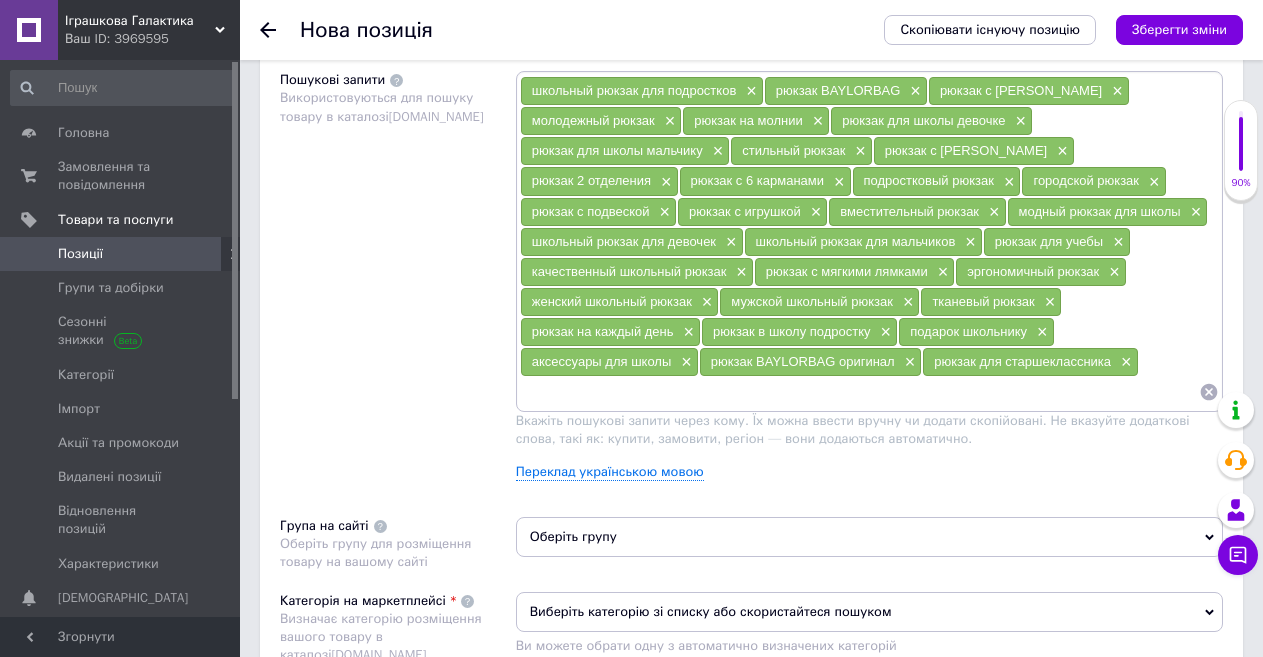 click on "Пошукові запити Використовуються для пошуку товару в каталозі  [DOMAIN_NAME]" at bounding box center [398, 283] 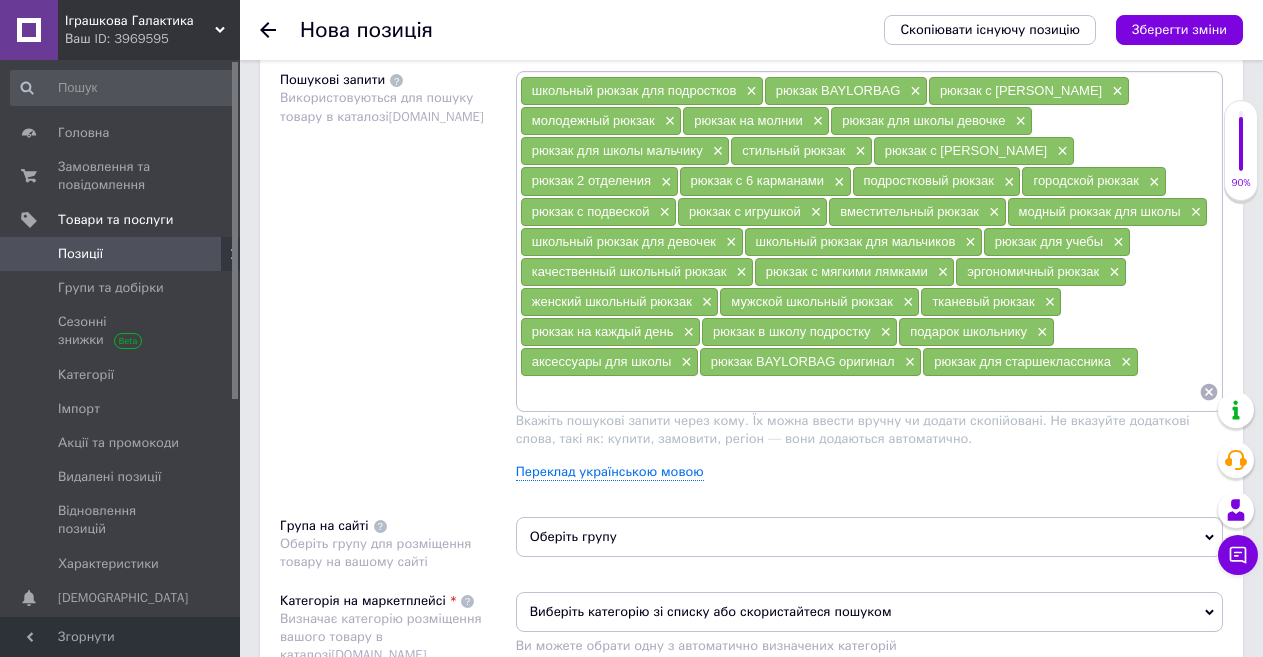 click on "Пошукові запити Використовуються для пошуку товару в каталозі  [DOMAIN_NAME]" at bounding box center (398, 283) 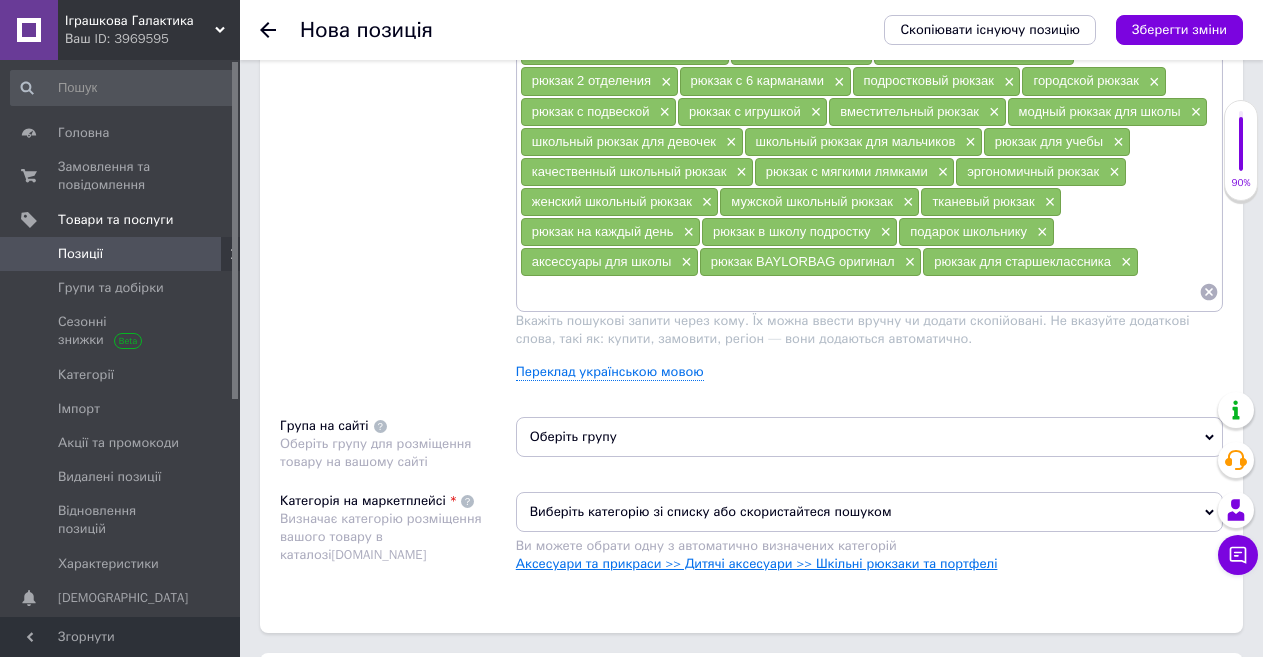 click on "Аксесуари та прикраси >> Дитячі аксесуари >> Шкільні рюкзаки та портфелі" at bounding box center (757, 563) 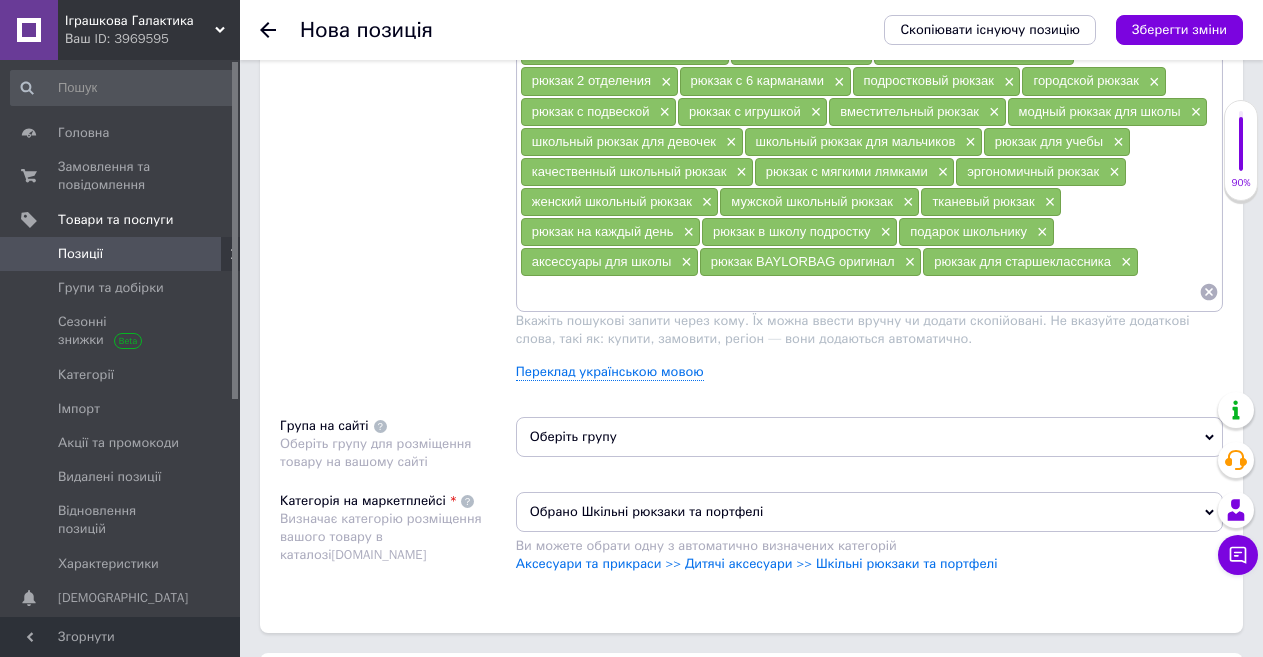 click on "Пошукові запити Використовуються для пошуку товару в каталозі  [DOMAIN_NAME]" at bounding box center [398, 183] 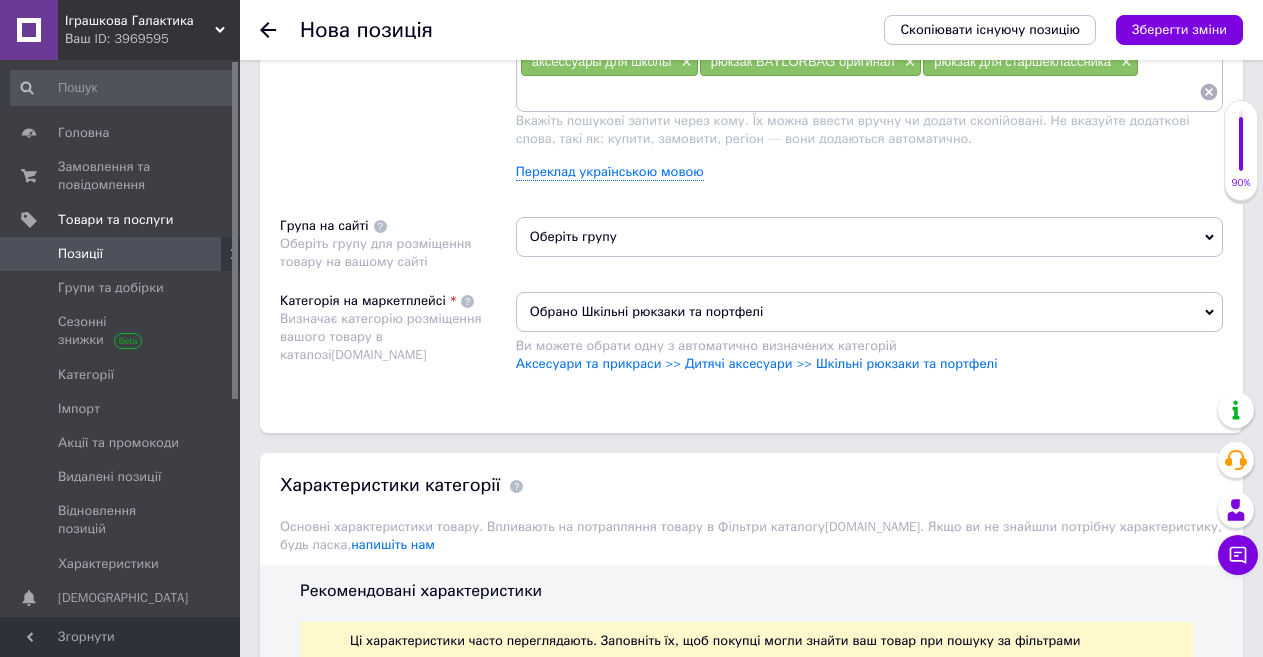 scroll, scrollTop: 1600, scrollLeft: 0, axis: vertical 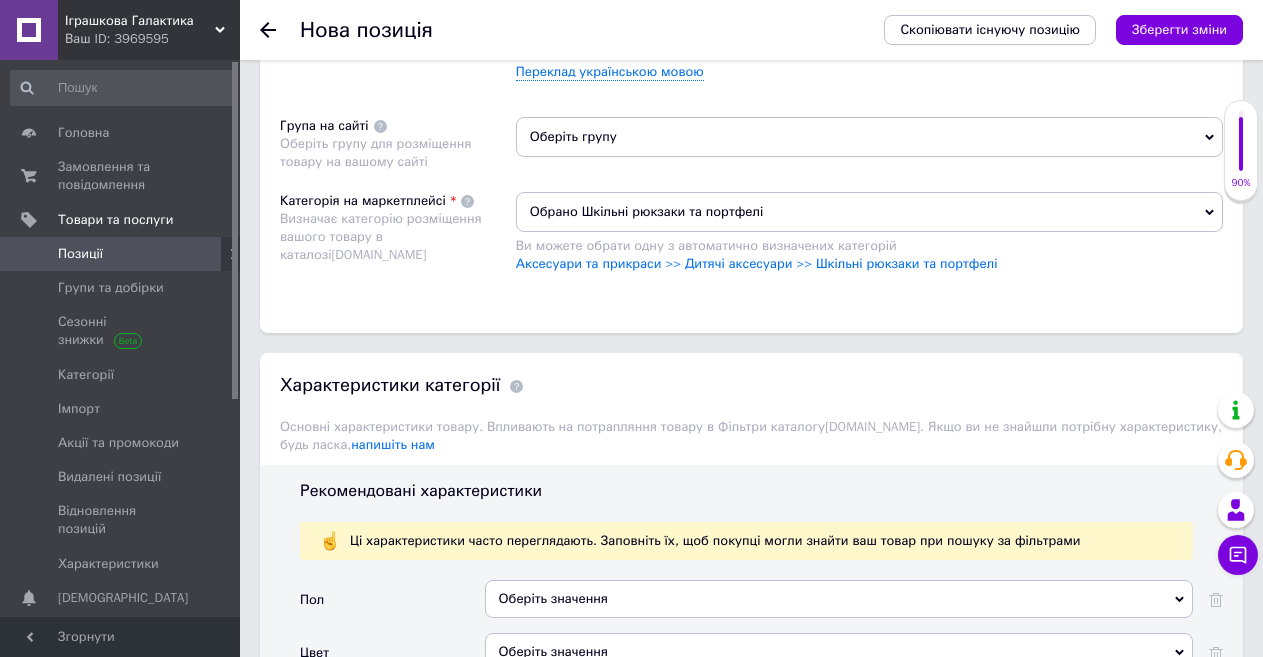click on "Оберіть групу" at bounding box center [869, 137] 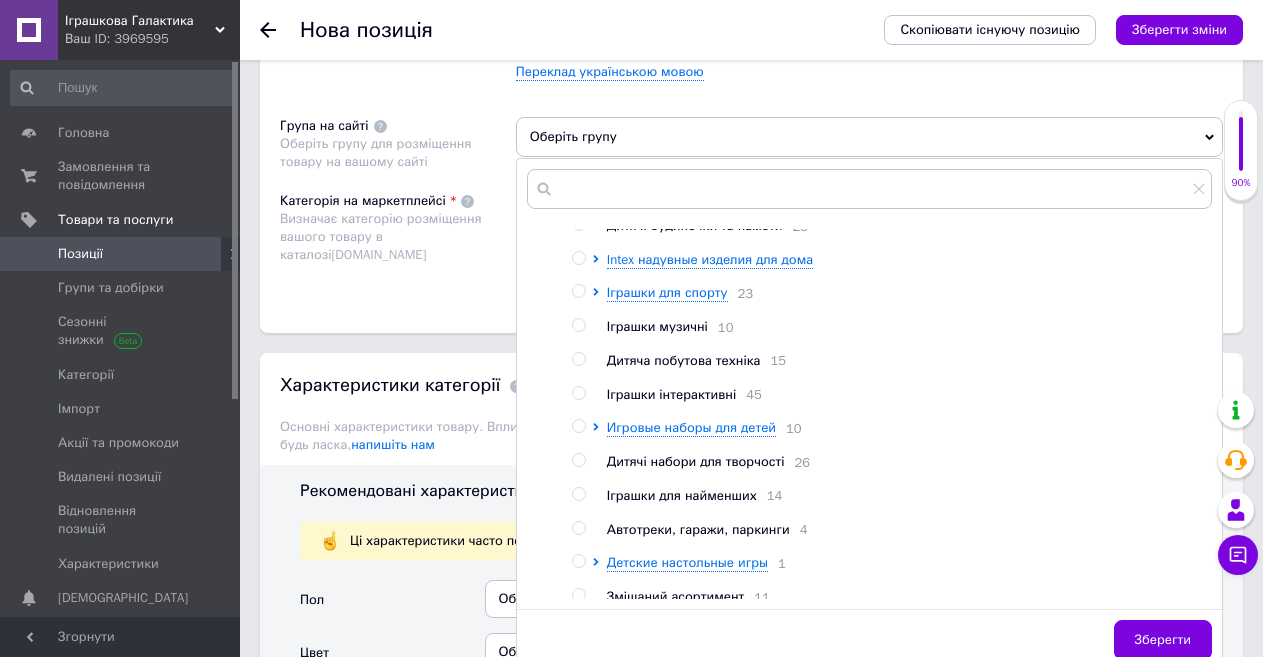 scroll, scrollTop: 270, scrollLeft: 0, axis: vertical 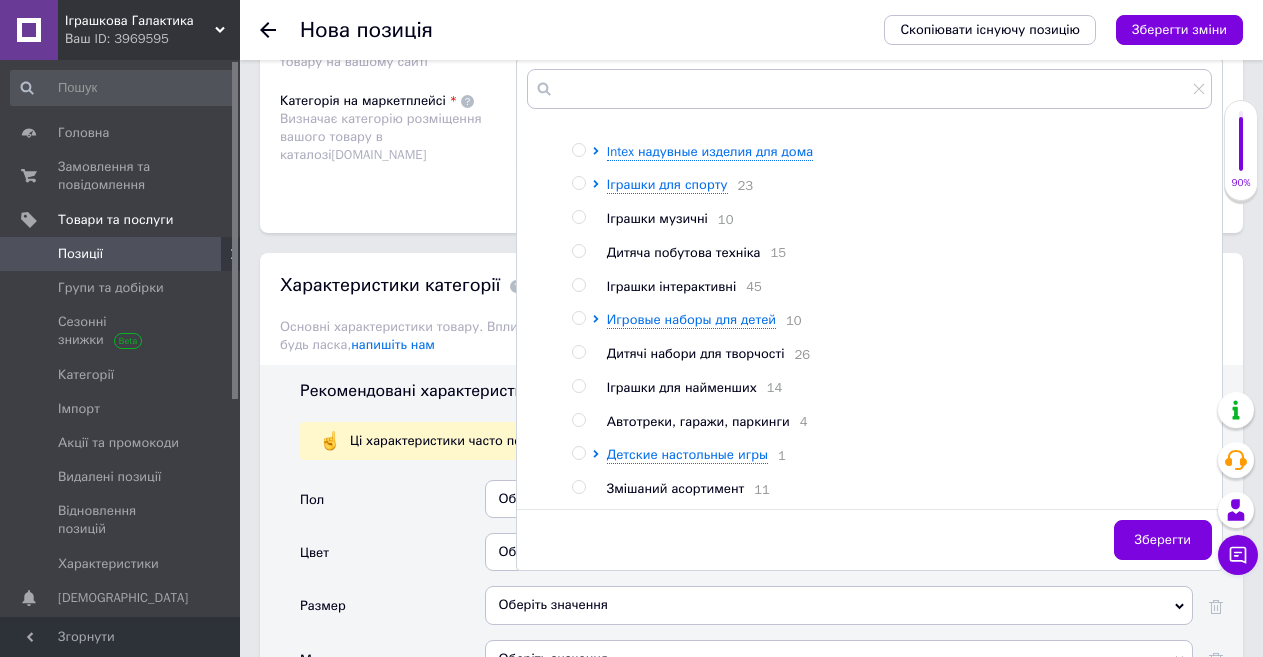 click at bounding box center (578, 487) 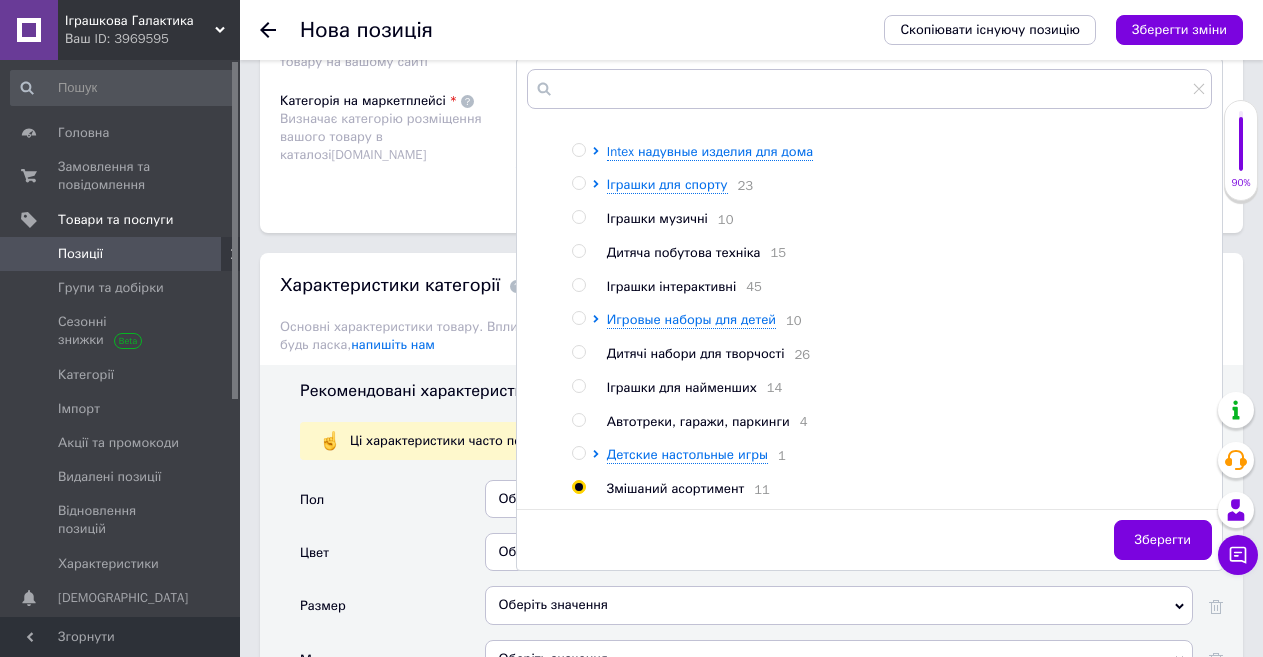radio on "true" 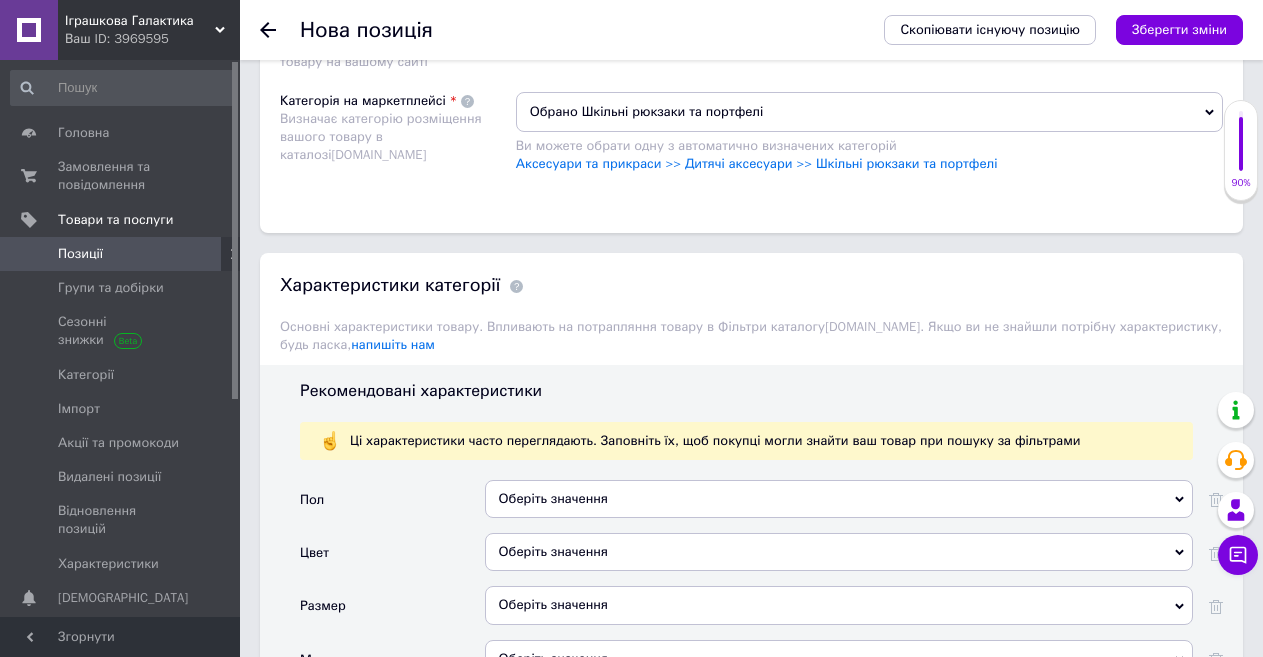scroll, scrollTop: 1600, scrollLeft: 0, axis: vertical 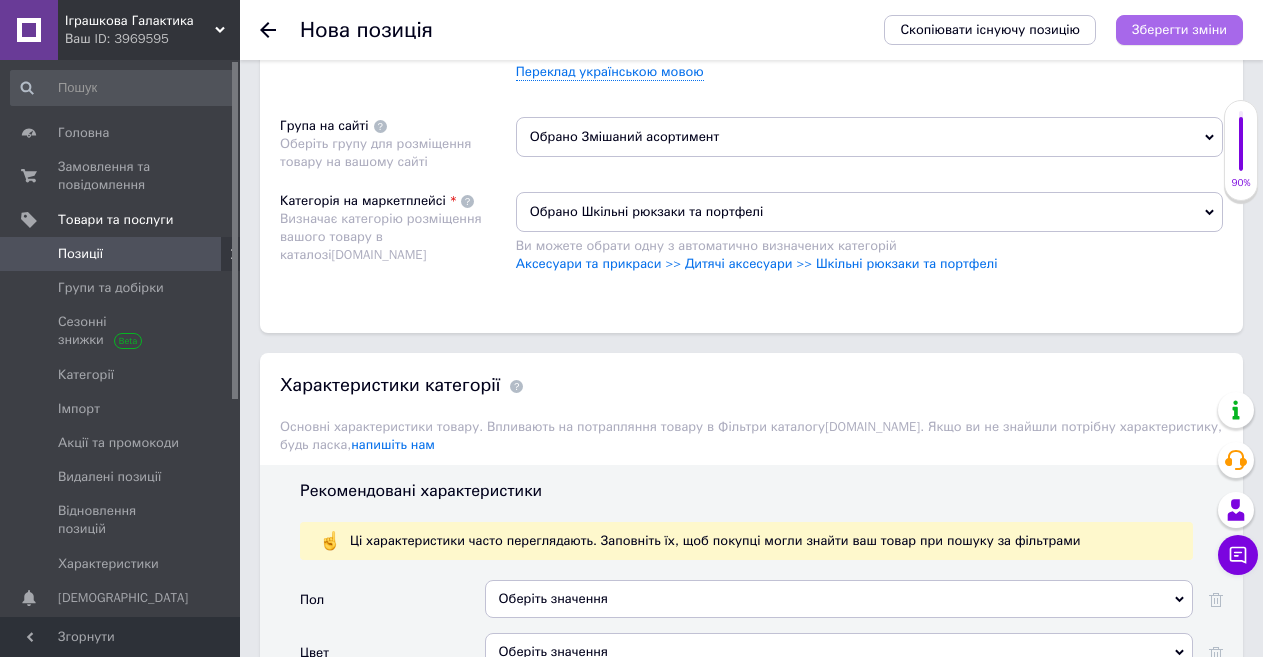 click on "Зберегти зміни" at bounding box center (1179, 29) 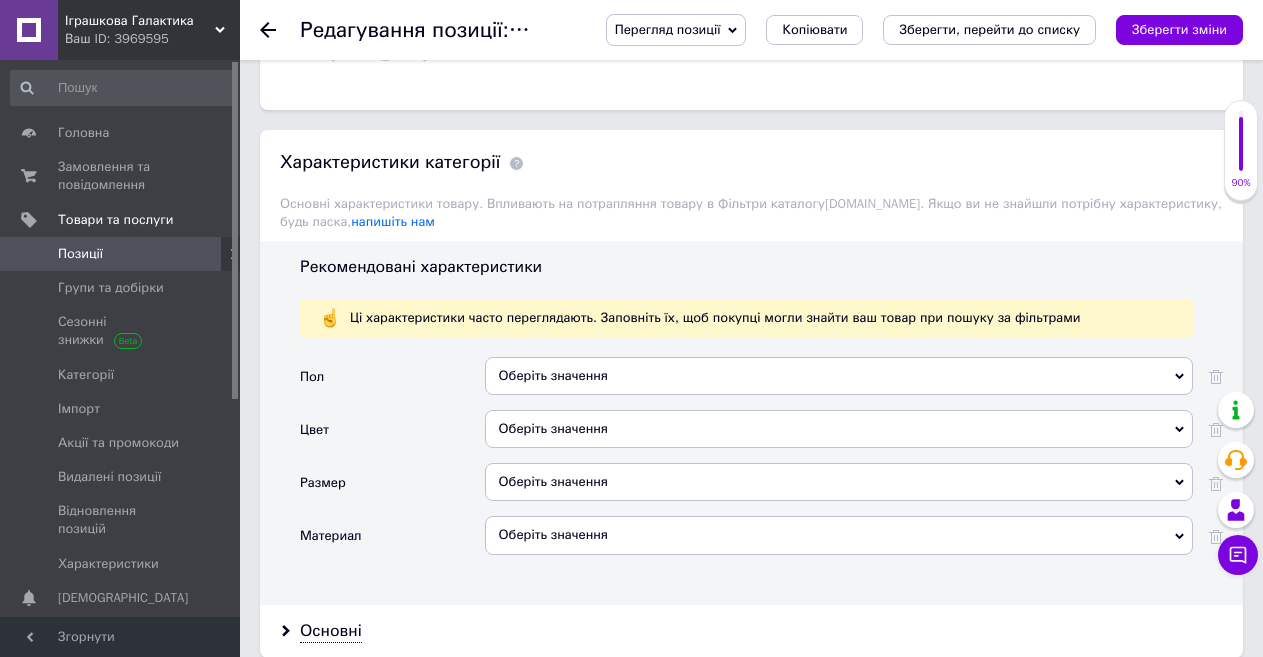 scroll, scrollTop: 1900, scrollLeft: 0, axis: vertical 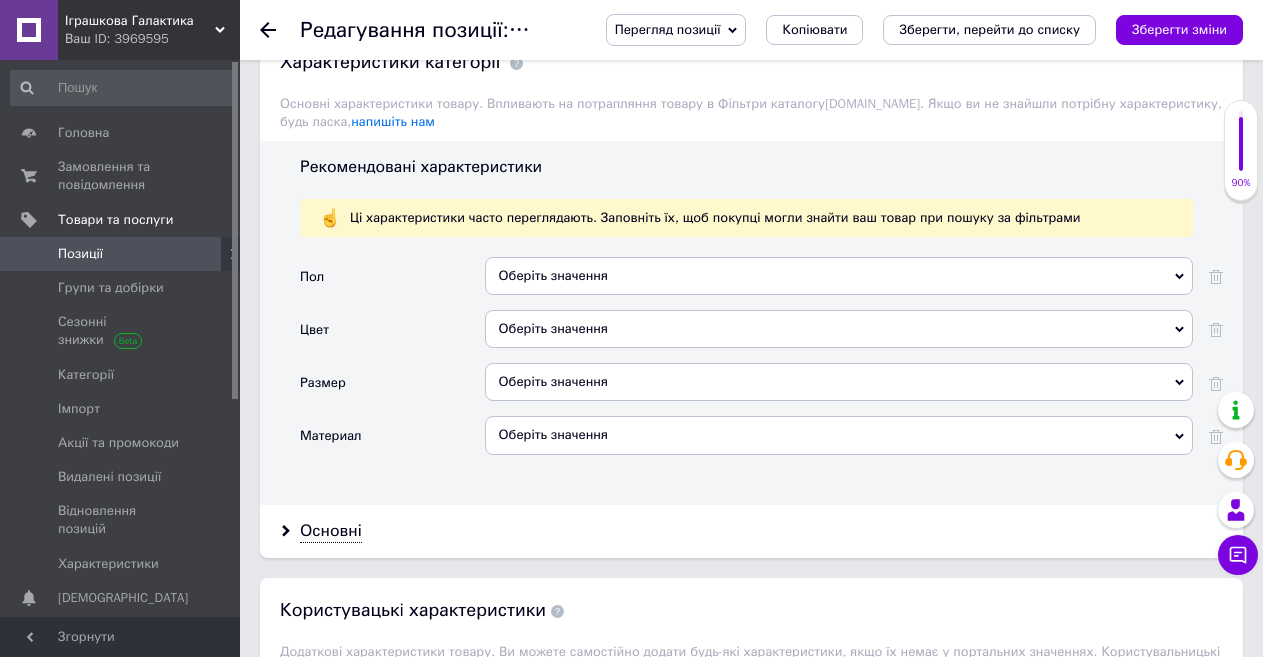 click on "Оберіть значення" at bounding box center [839, 276] 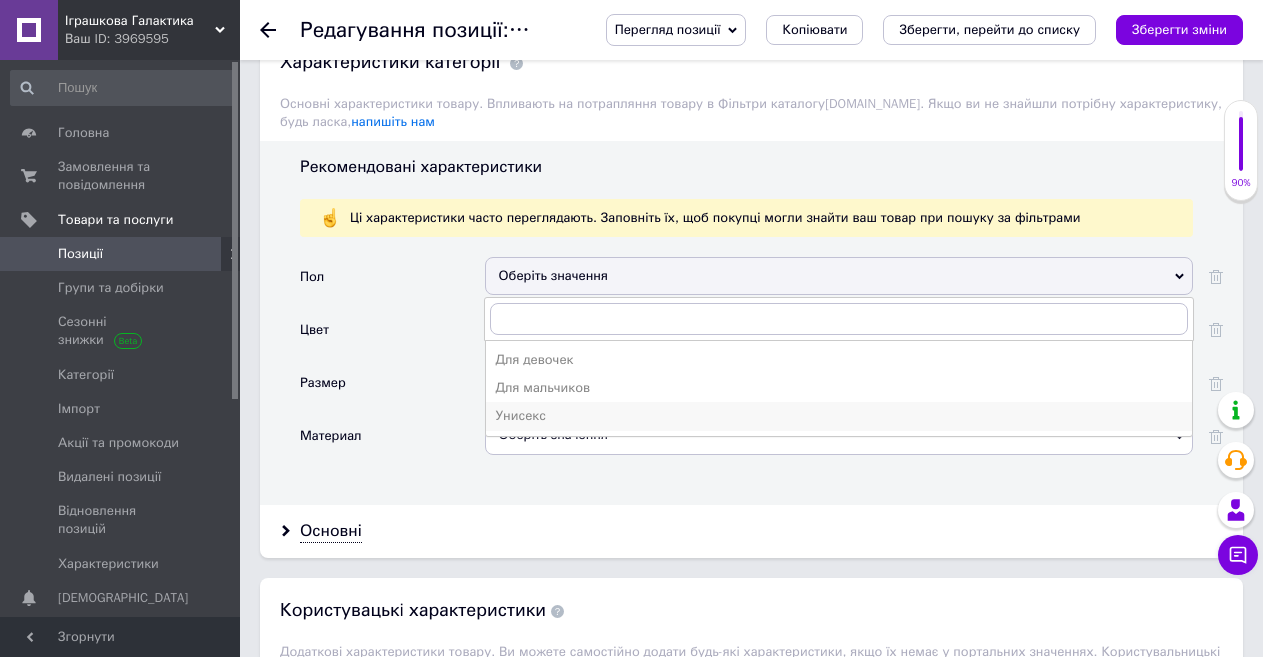 click on "Унисекс" at bounding box center (839, 416) 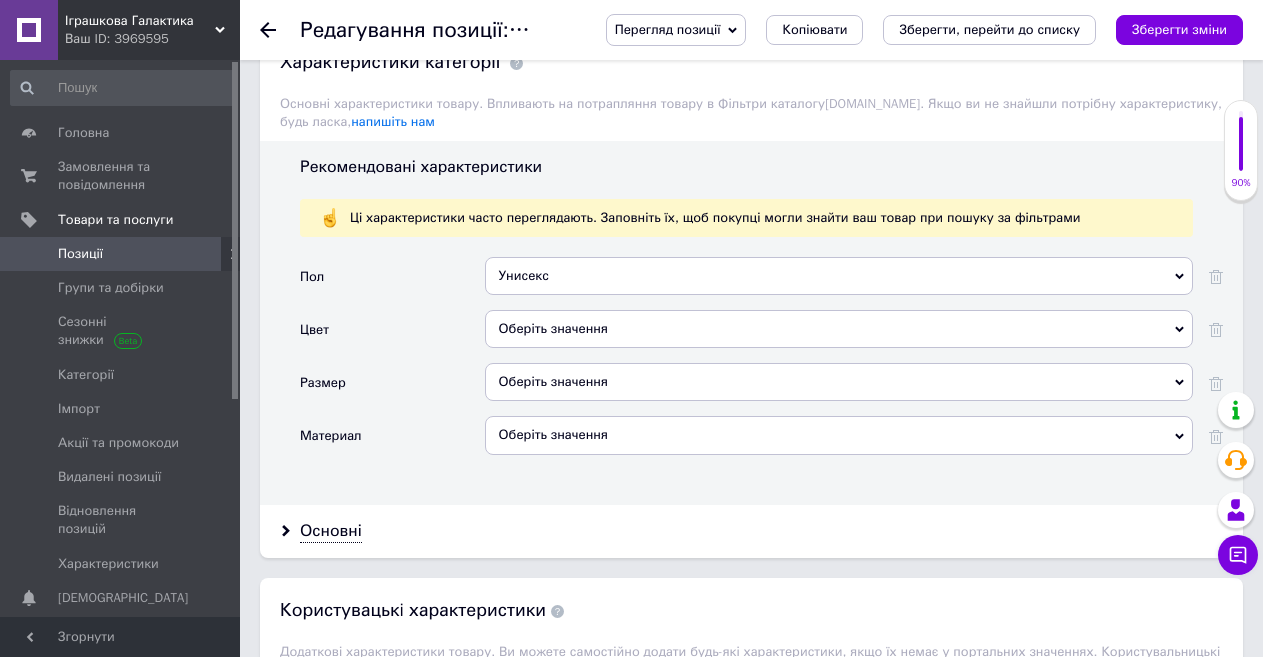 click on "Оберіть значення" at bounding box center [839, 329] 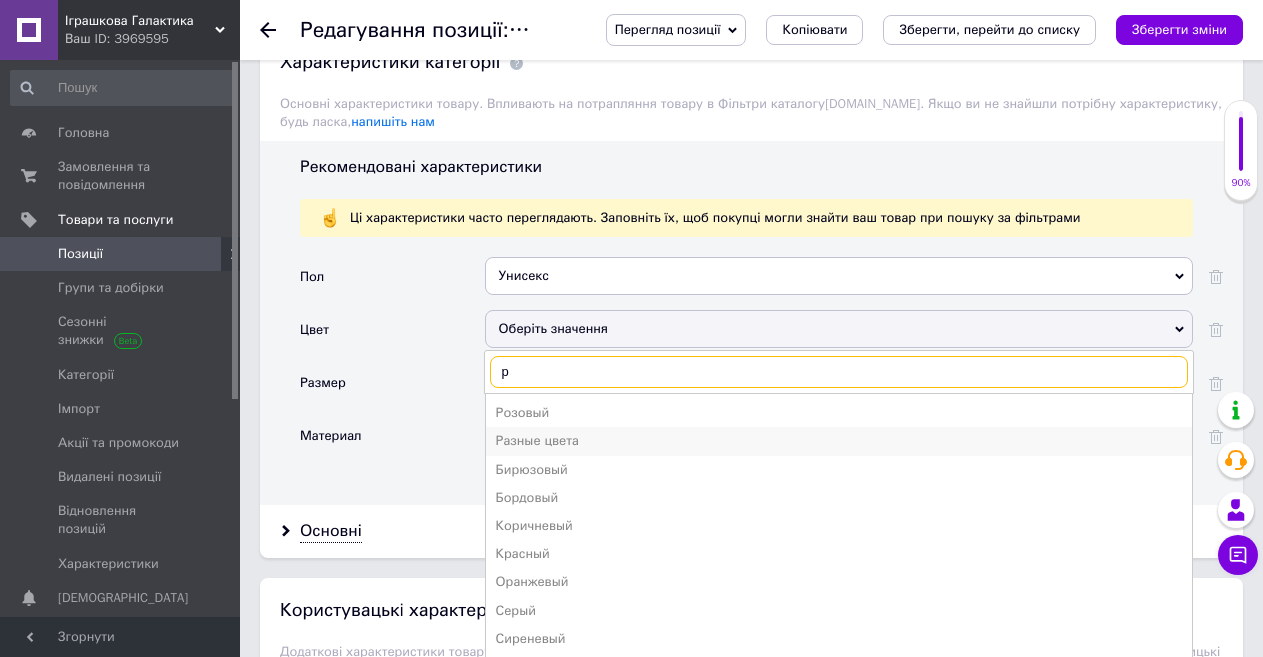 type on "р" 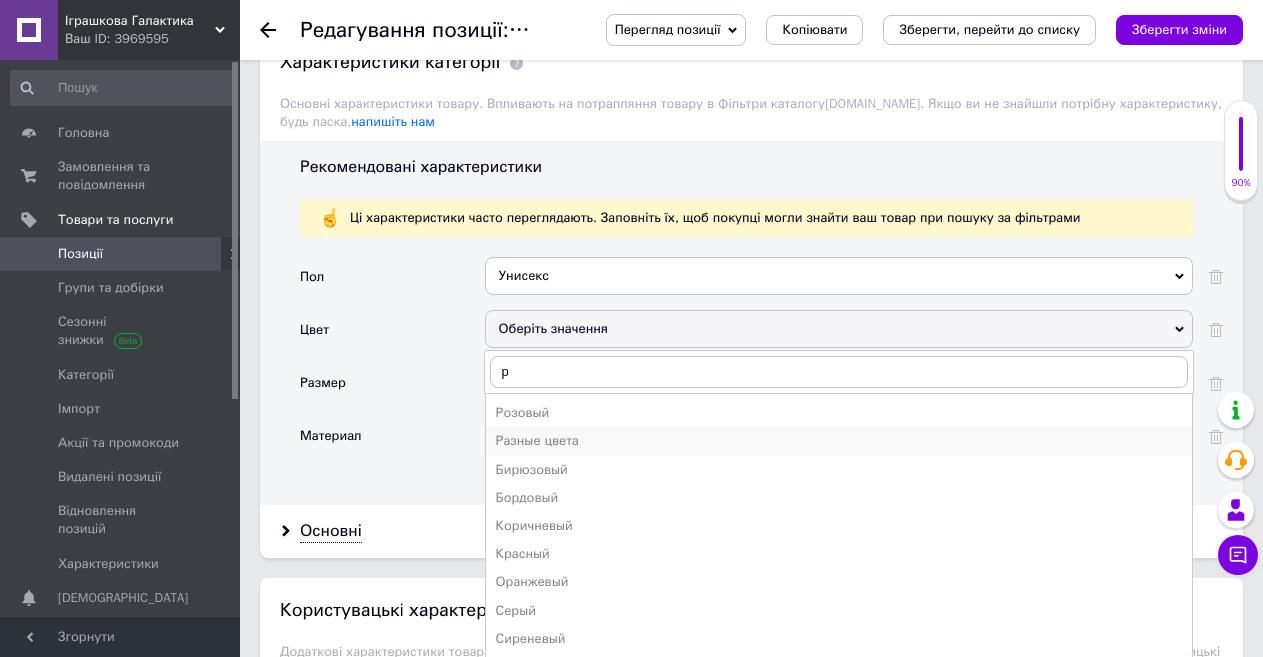 click on "Разные цвета" at bounding box center [839, 441] 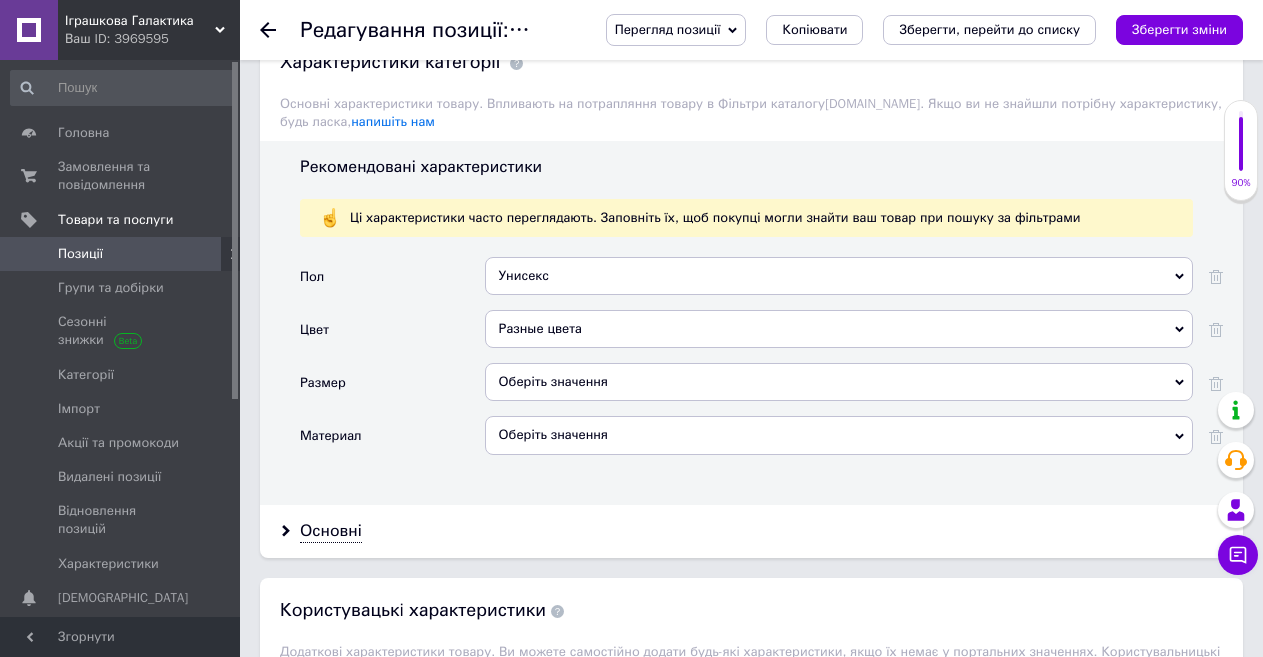 click on "Унисекс" at bounding box center [839, 276] 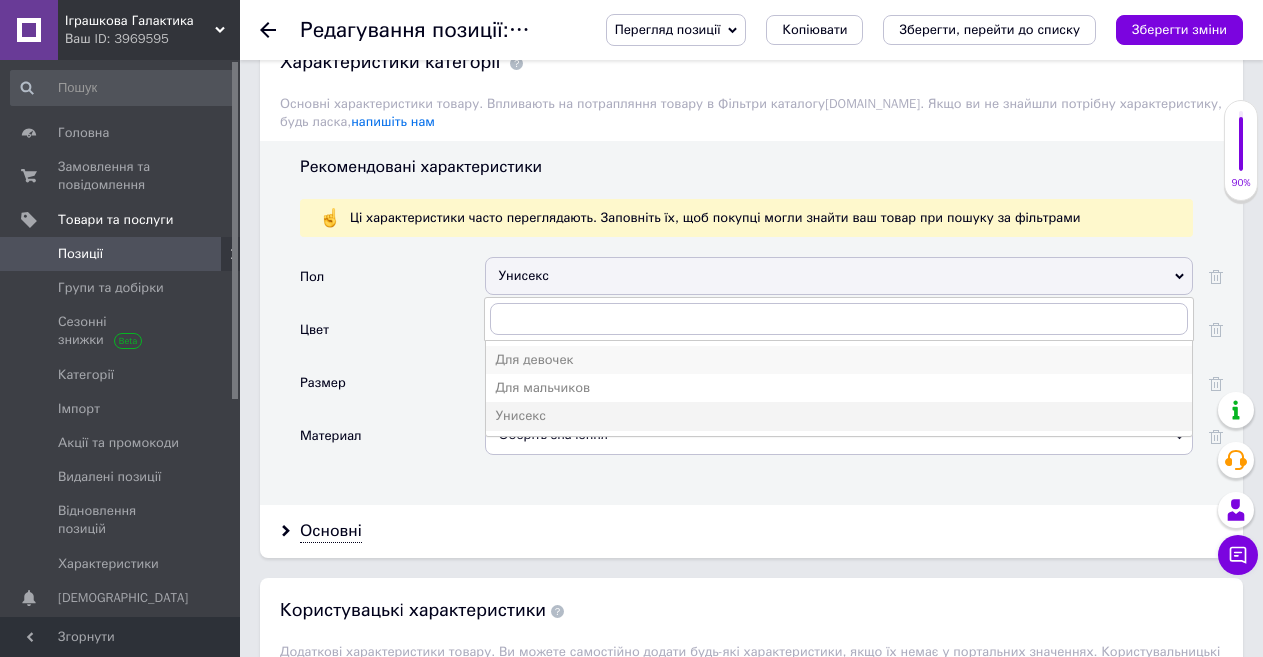 click on "Для девочек" at bounding box center [839, 360] 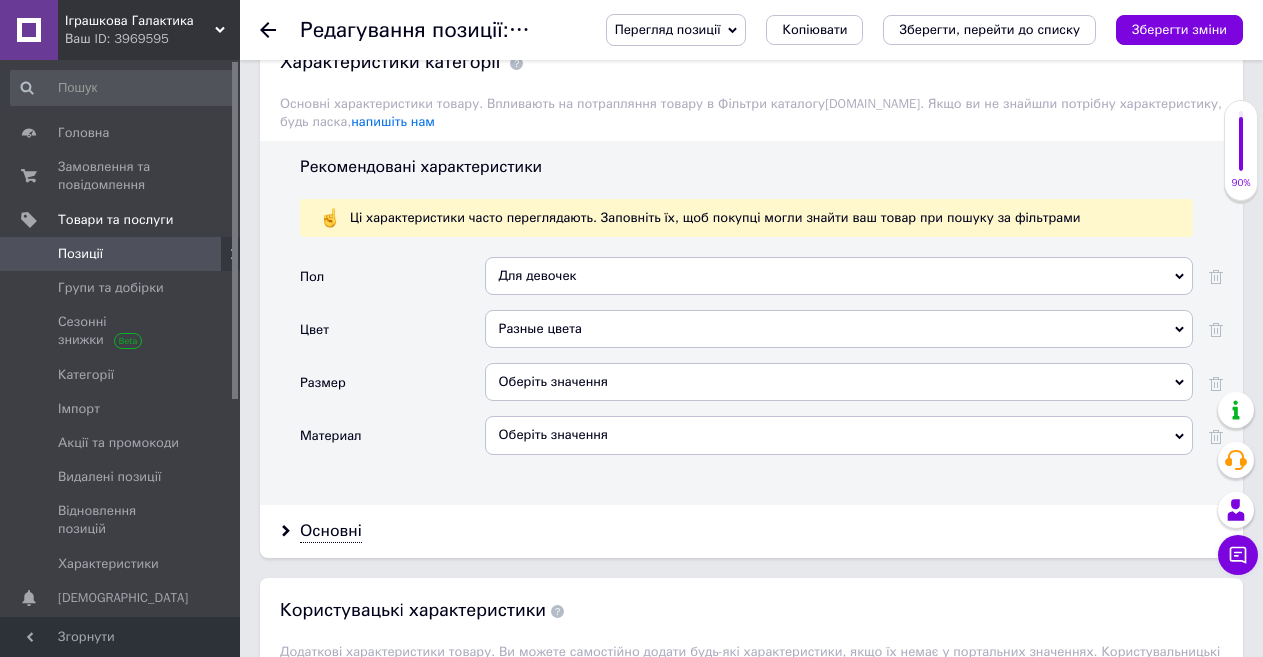 scroll, scrollTop: 2000, scrollLeft: 0, axis: vertical 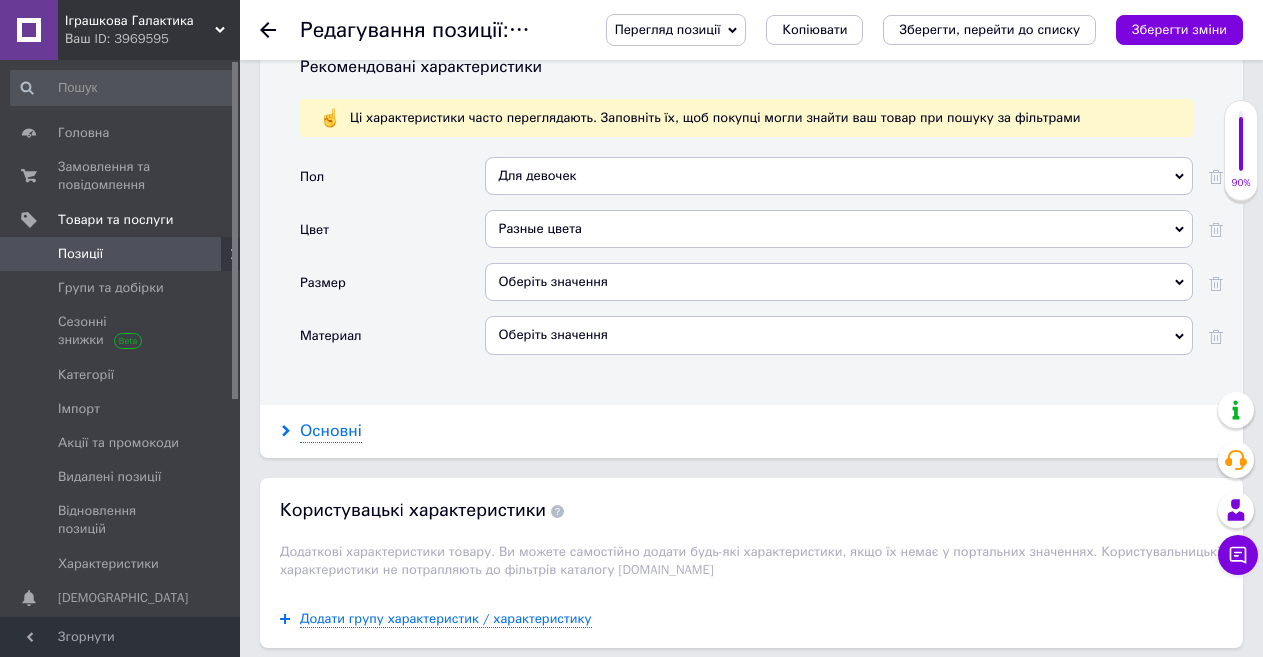 click on "Основні" at bounding box center (331, 431) 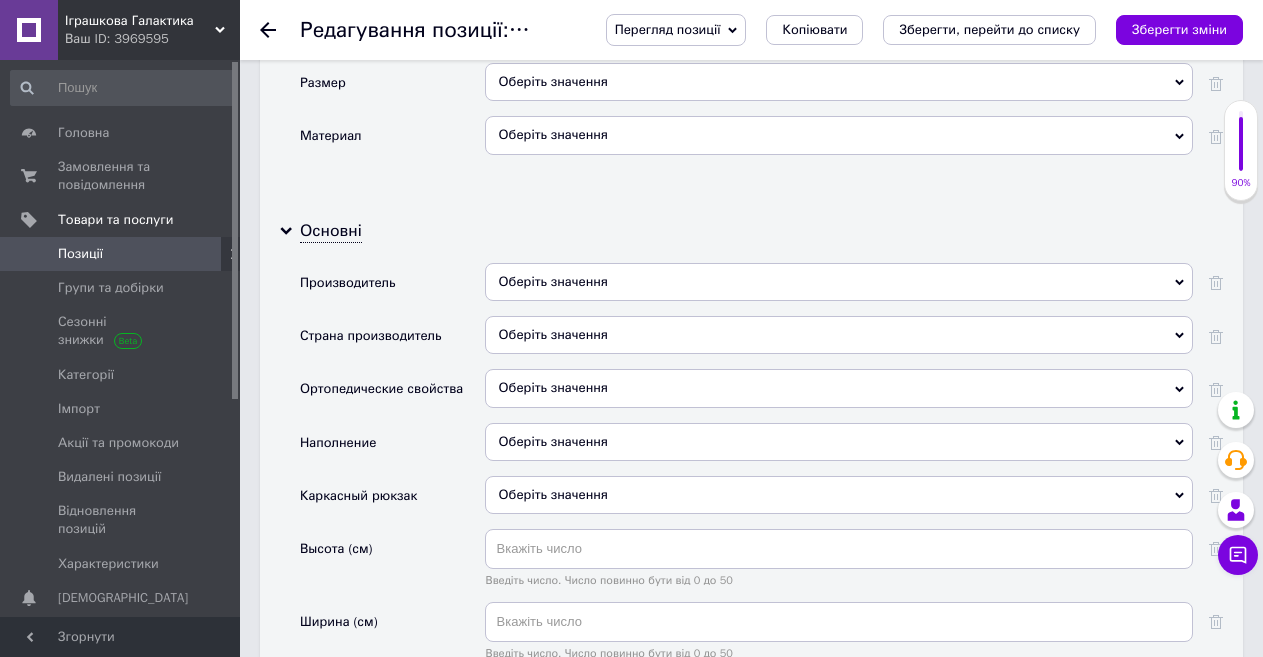 scroll, scrollTop: 2300, scrollLeft: 0, axis: vertical 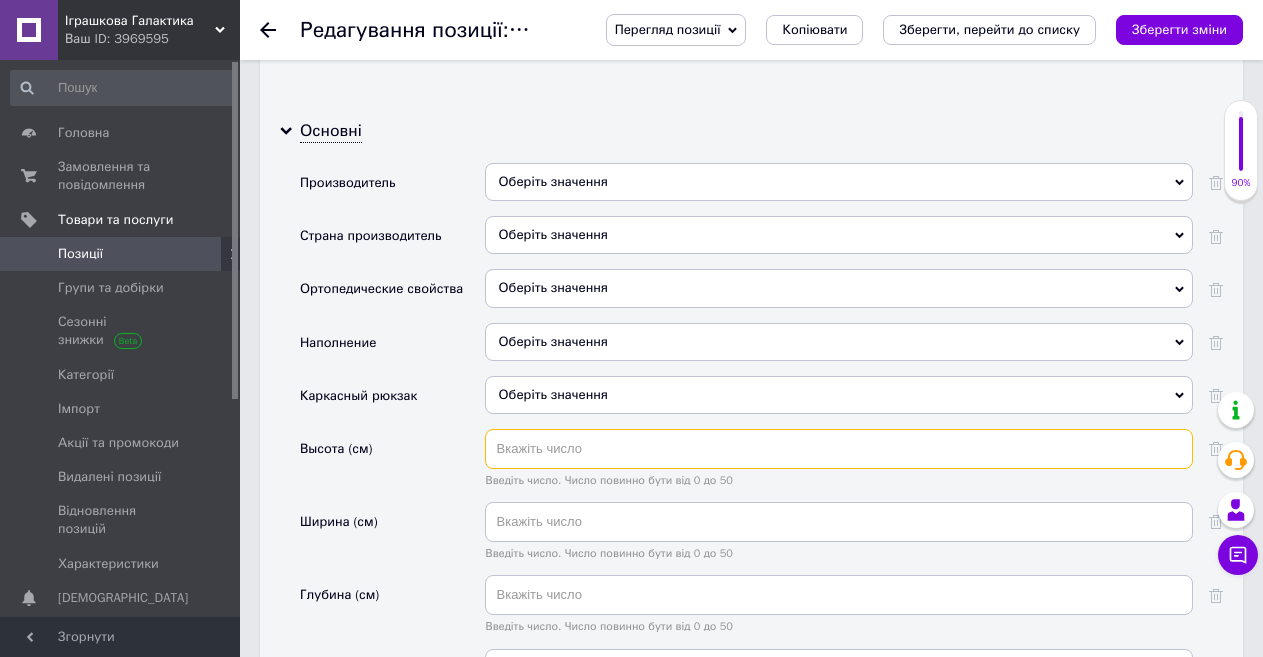 paste on "49" 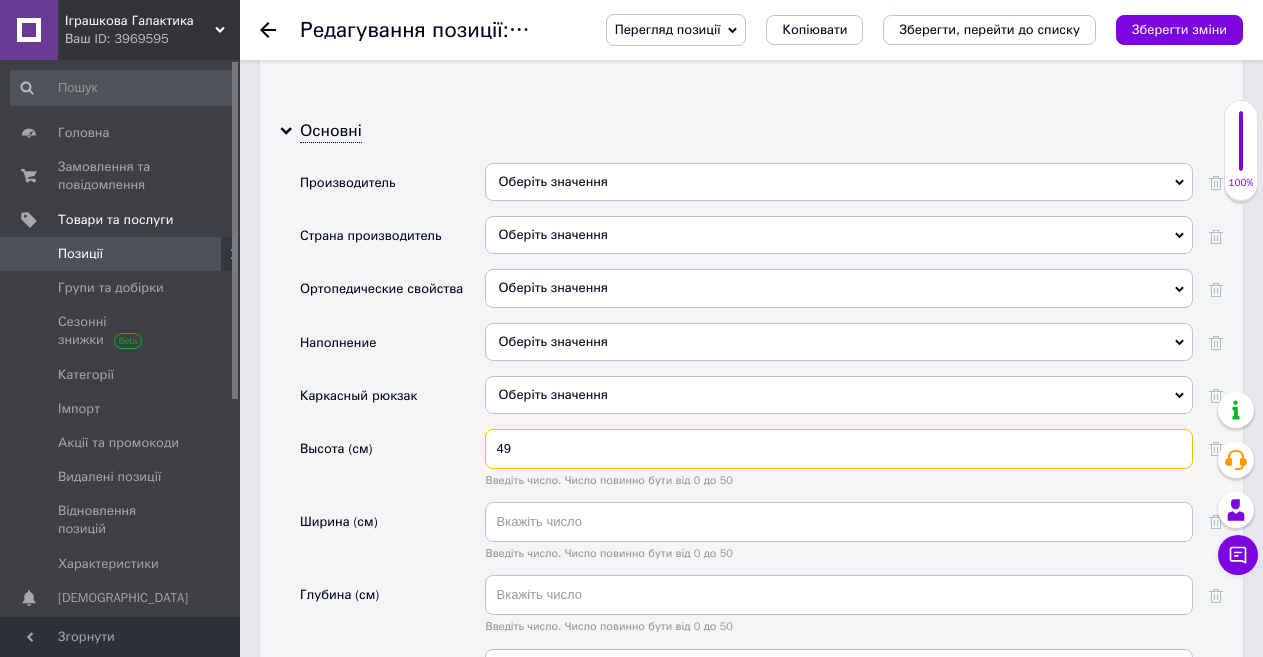 type on "49" 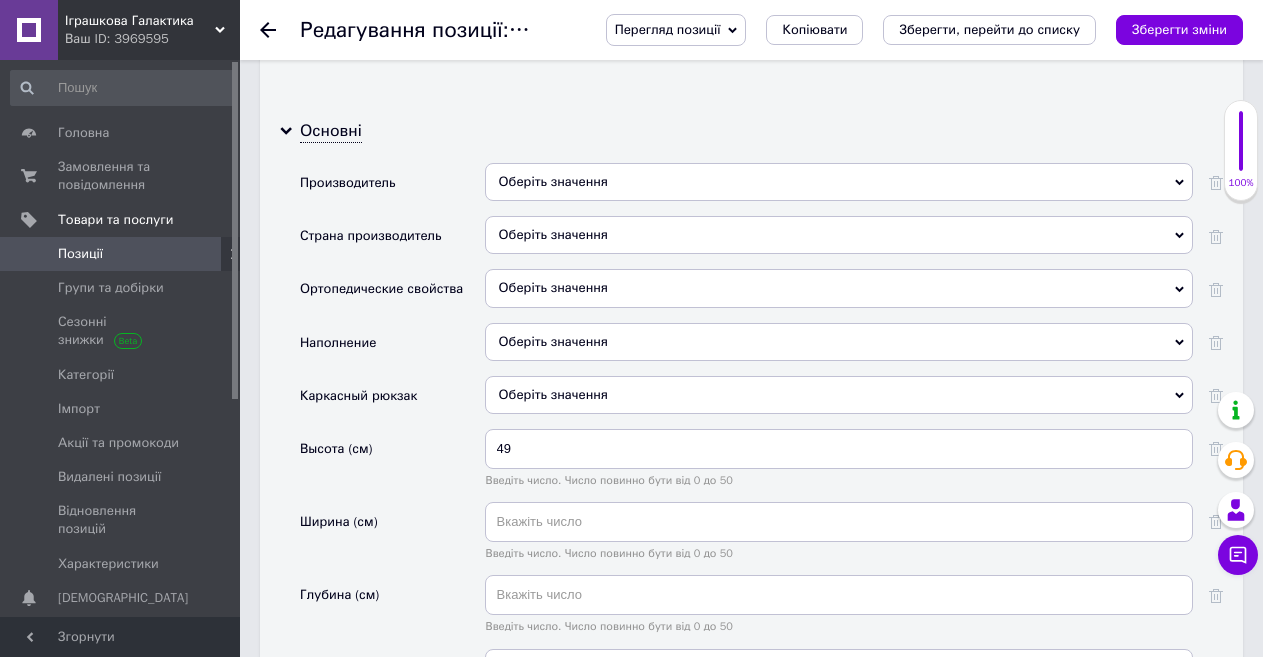 click on "Высота (см)" at bounding box center [392, 465] 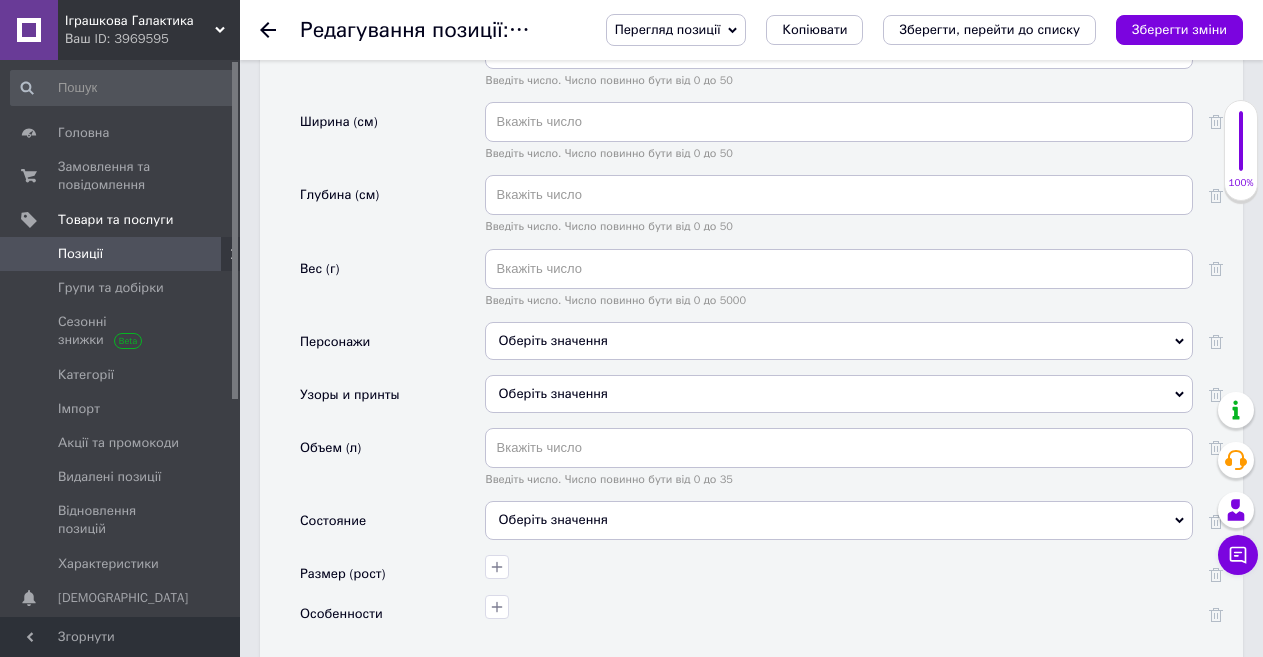 scroll, scrollTop: 2800, scrollLeft: 0, axis: vertical 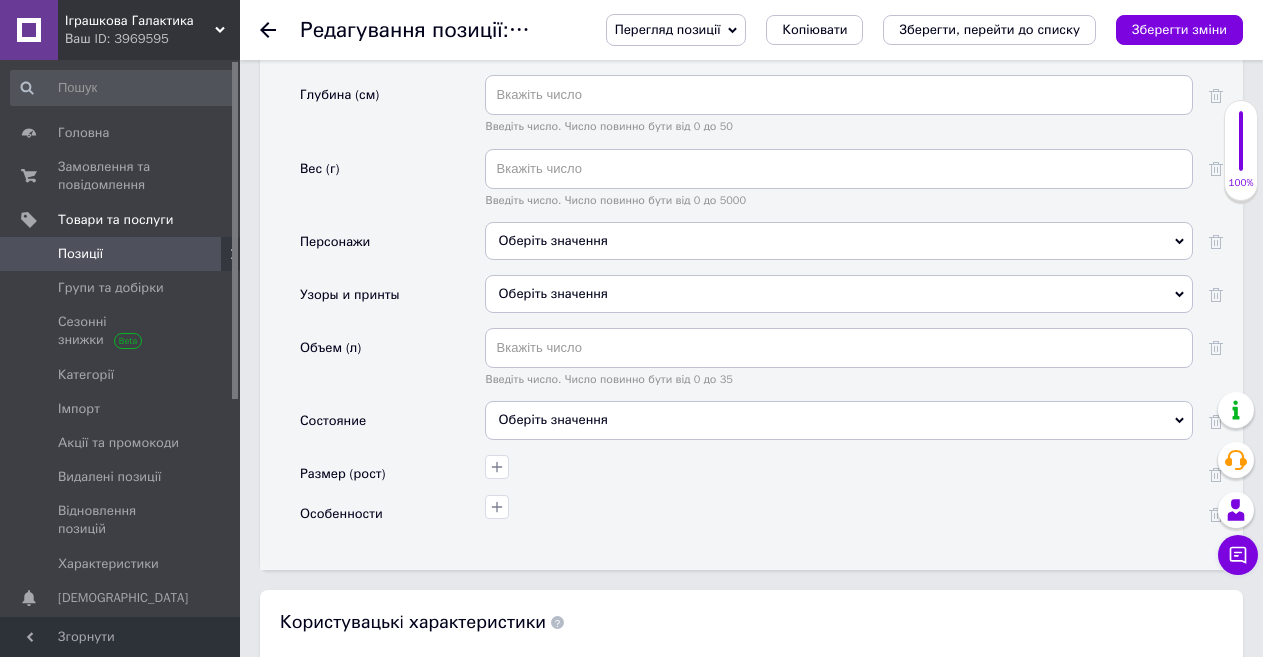 click on "Оберіть значення" at bounding box center [839, 420] 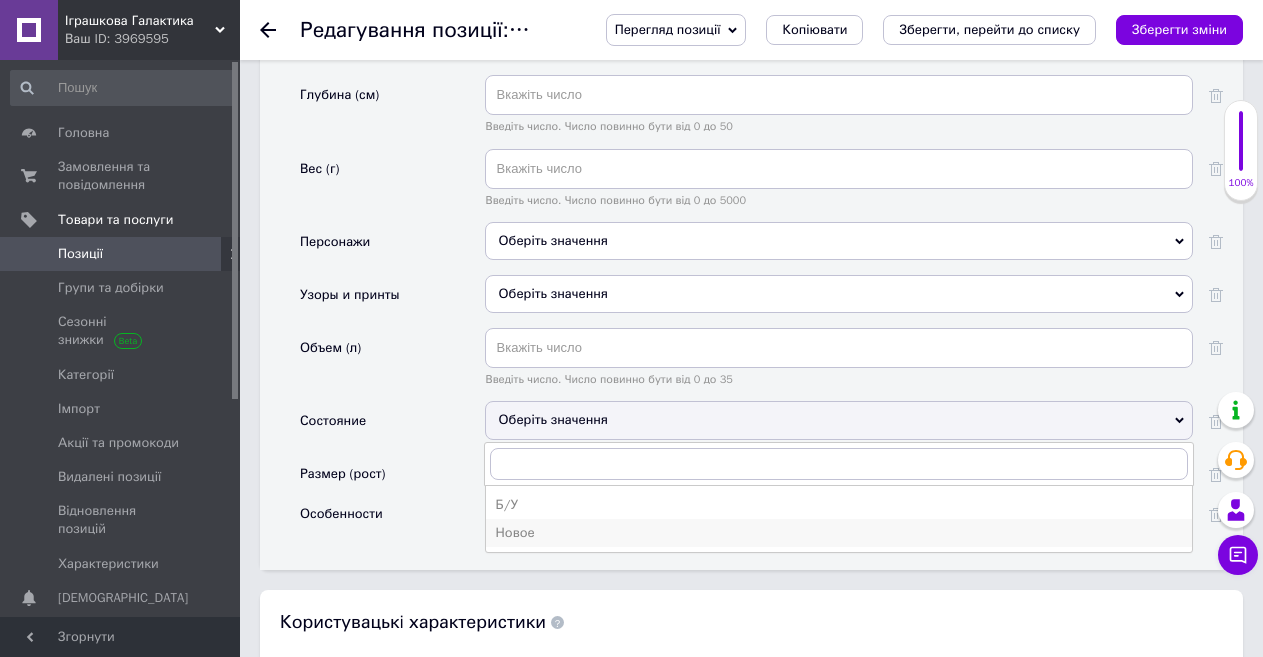 click on "Новое" at bounding box center [839, 533] 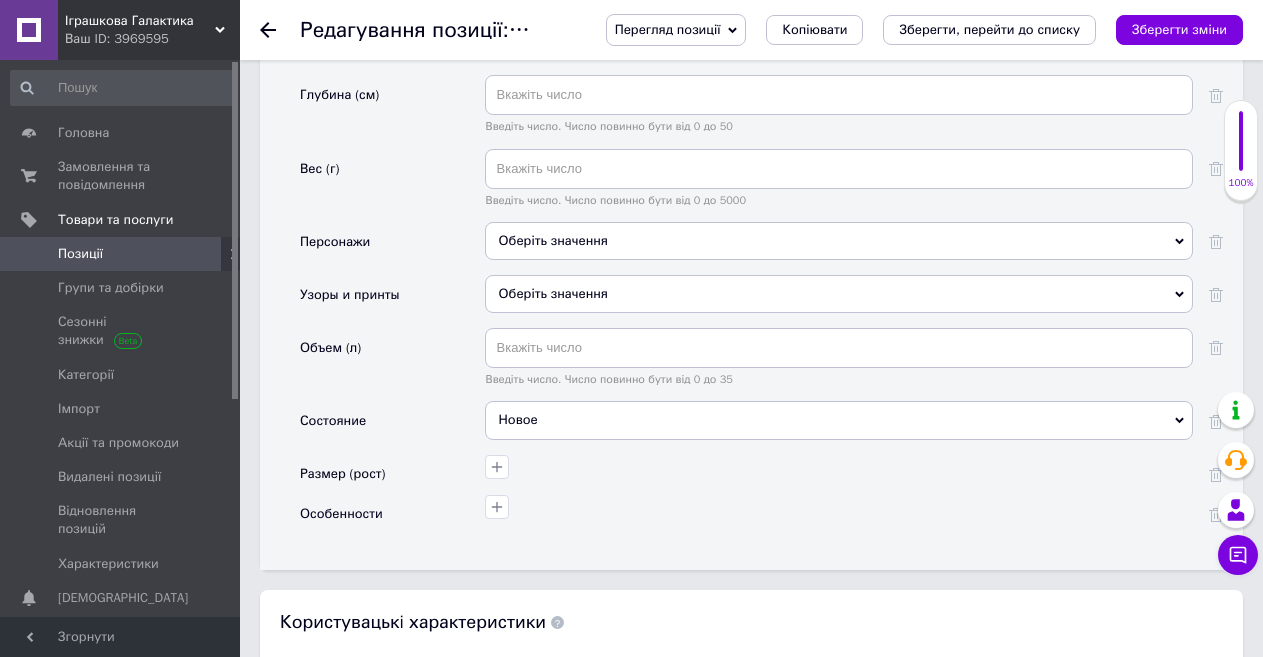 click on "Особенности" at bounding box center [392, 515] 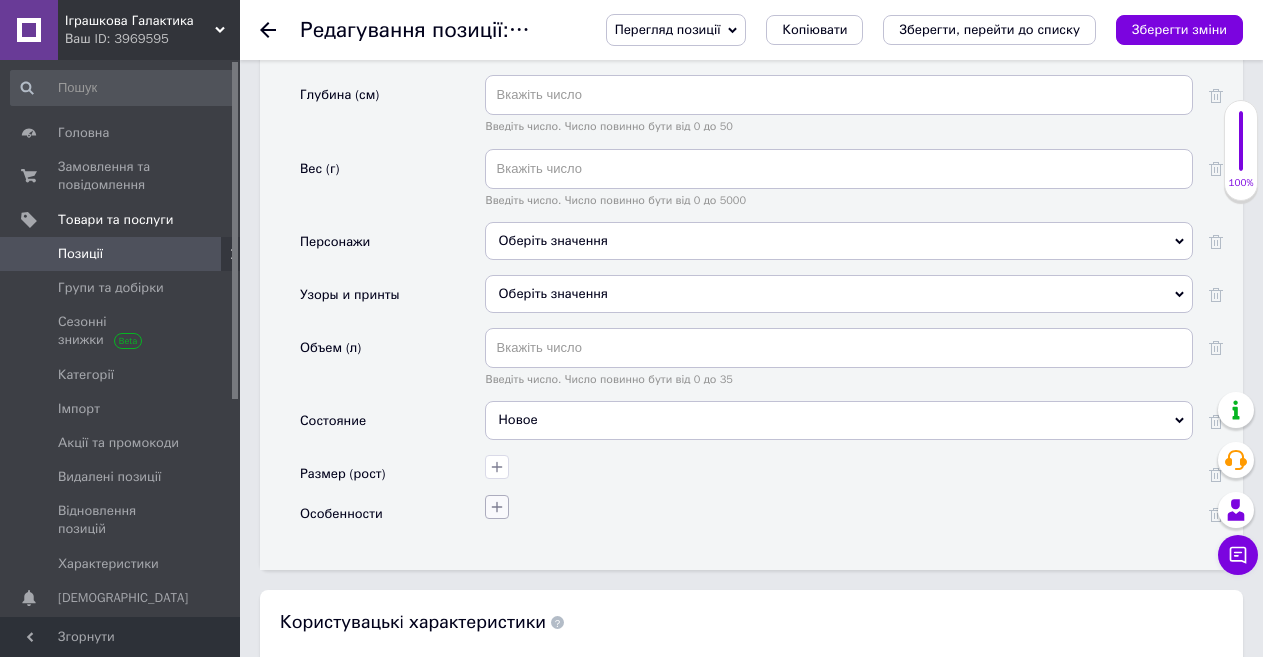 click 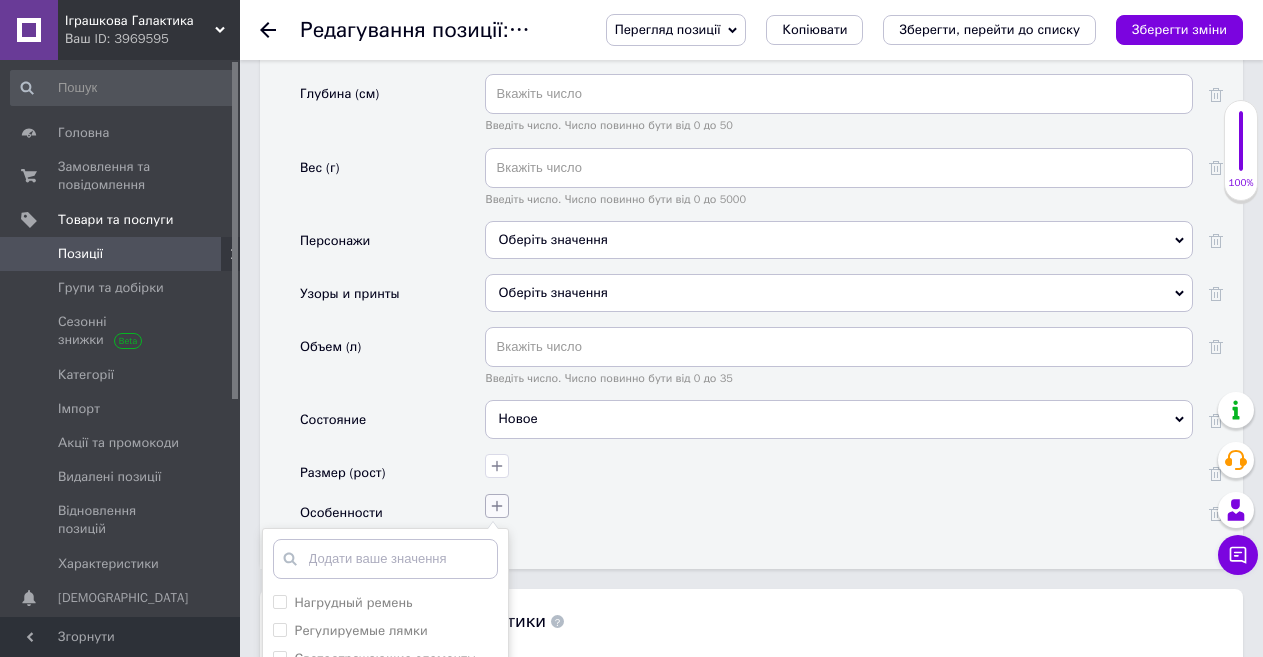 scroll, scrollTop: 2900, scrollLeft: 0, axis: vertical 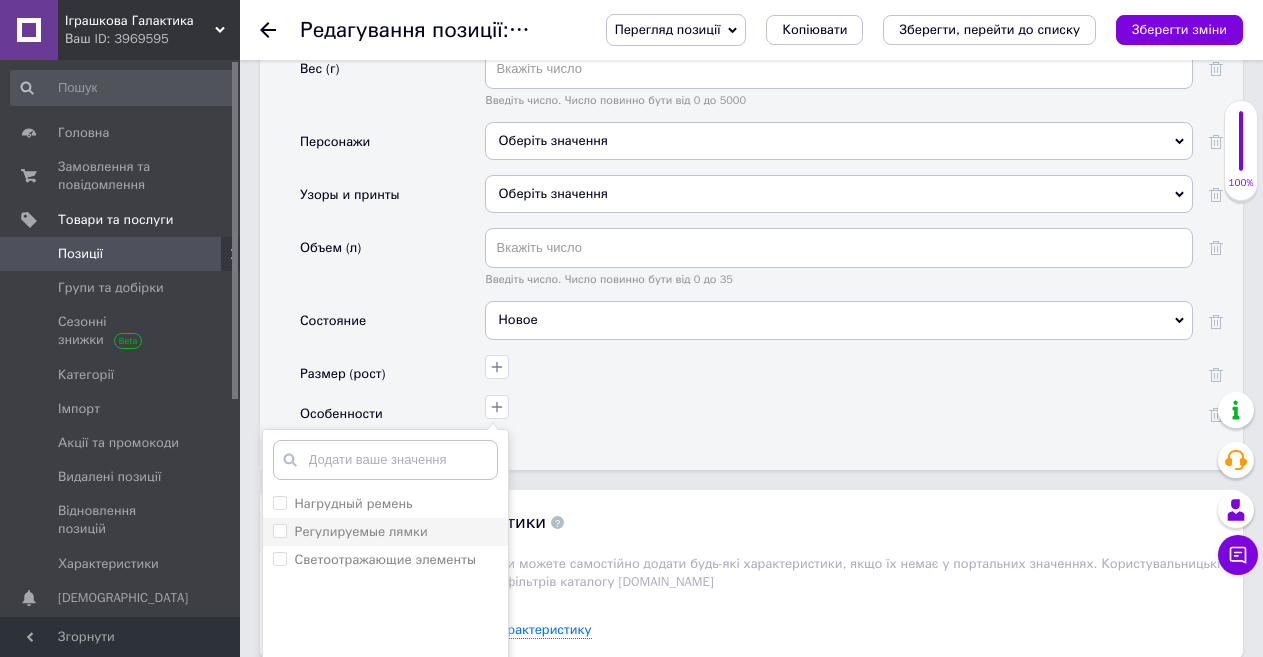 click on "Регулируемые лямки" at bounding box center (279, 530) 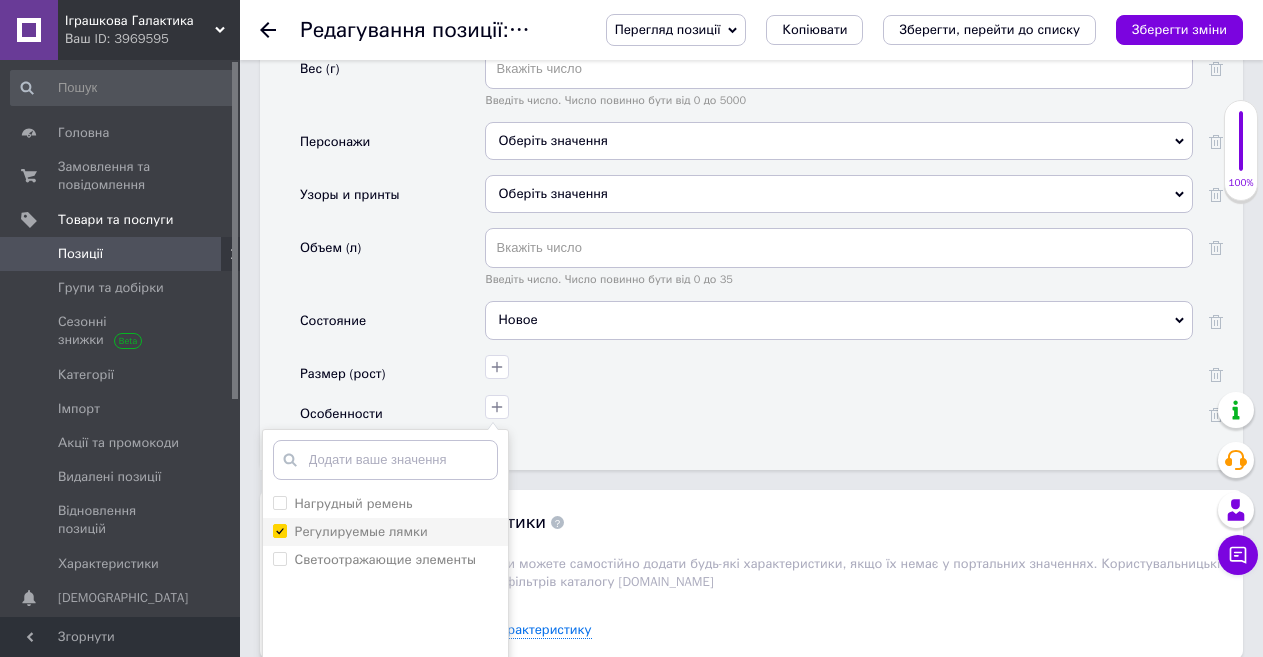 checkbox on "true" 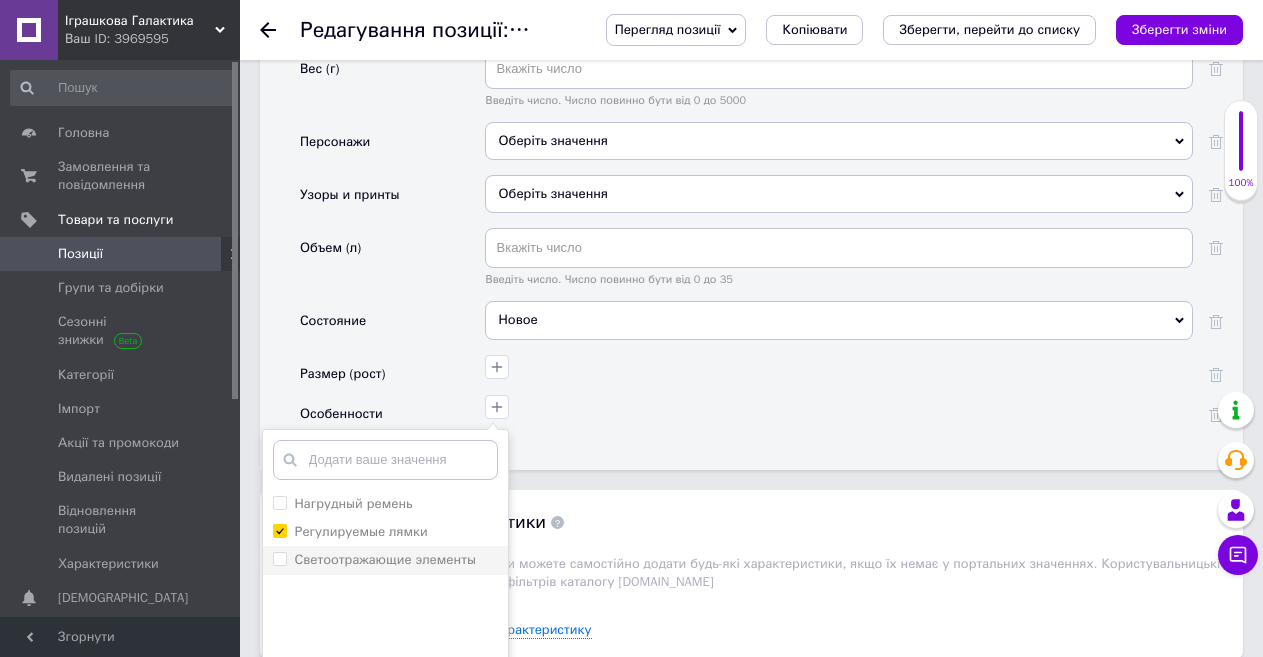 scroll, scrollTop: 3000, scrollLeft: 0, axis: vertical 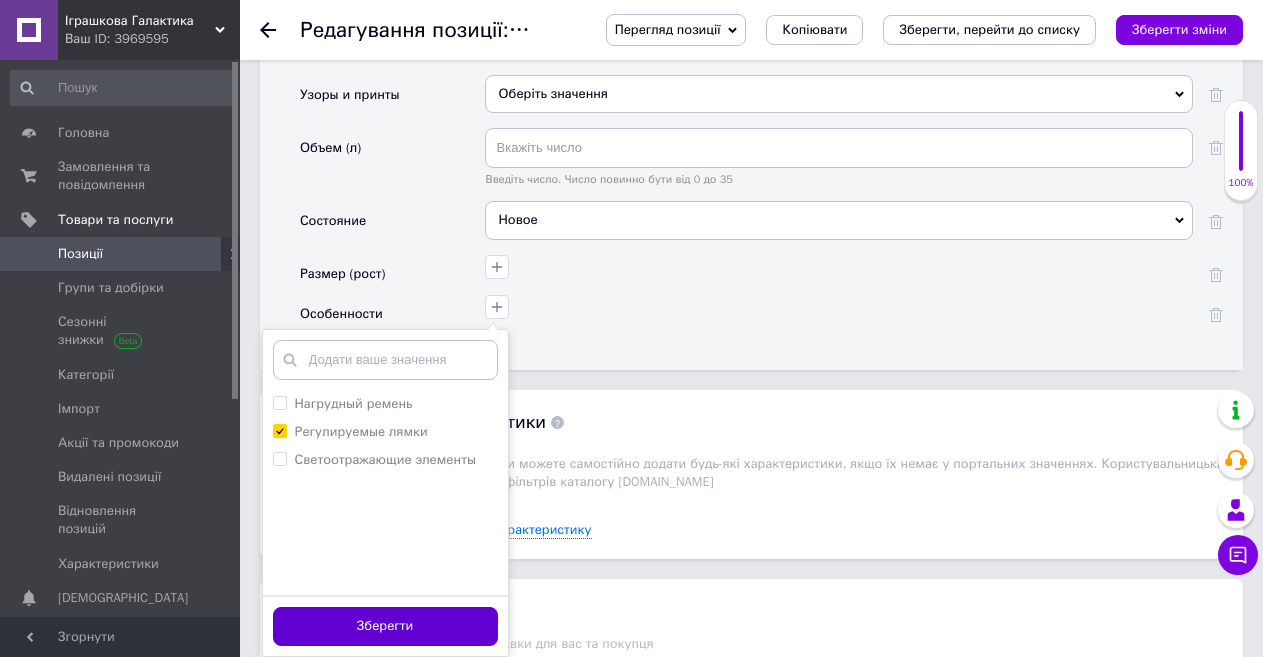 click on "Зберегти" at bounding box center (385, 626) 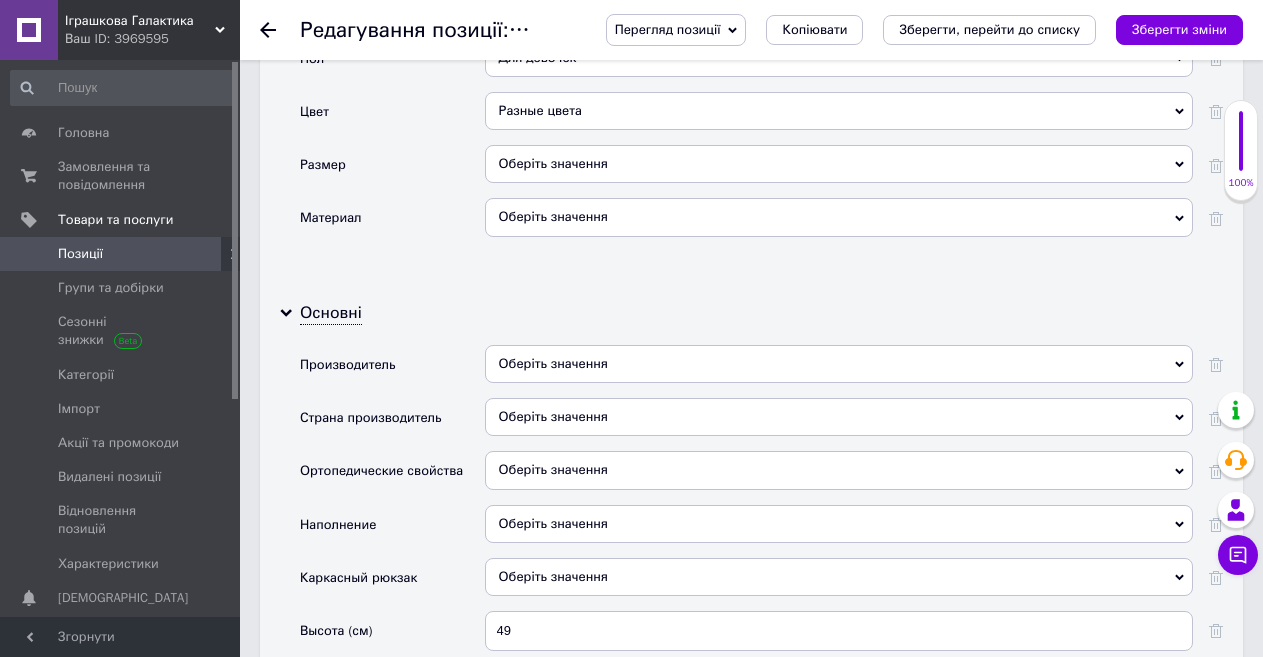 scroll, scrollTop: 2000, scrollLeft: 0, axis: vertical 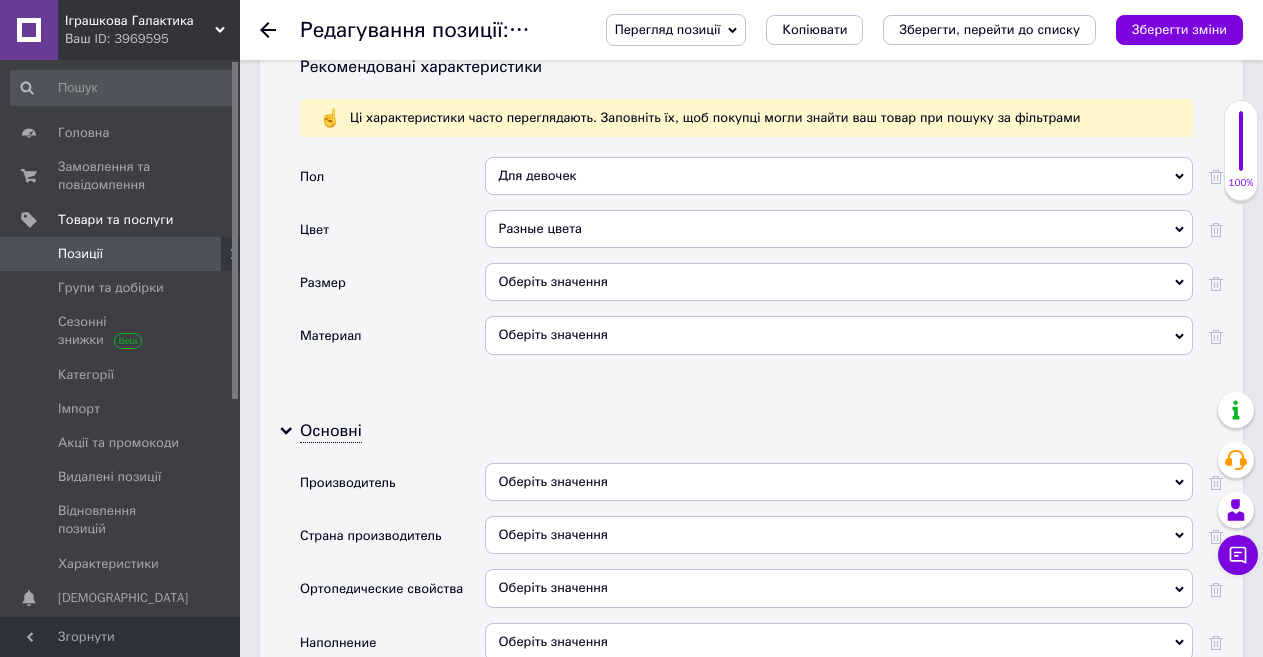 click on "Оберіть значення" at bounding box center (839, 282) 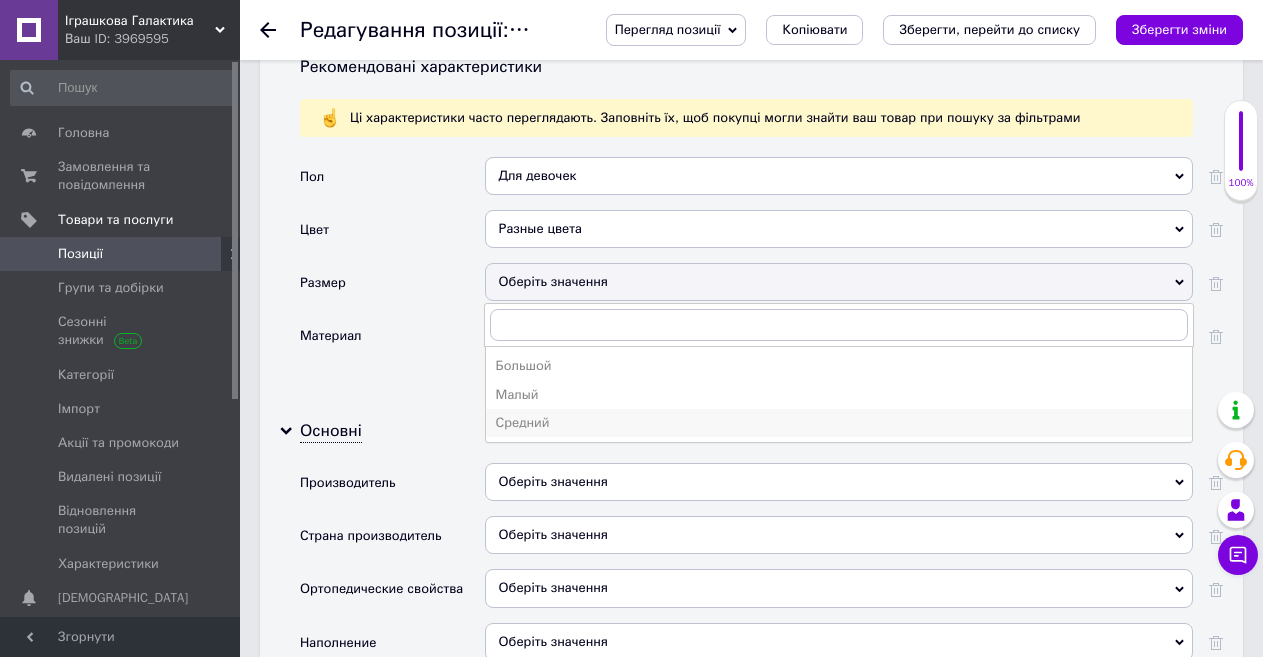 click on "Средний" at bounding box center (839, 423) 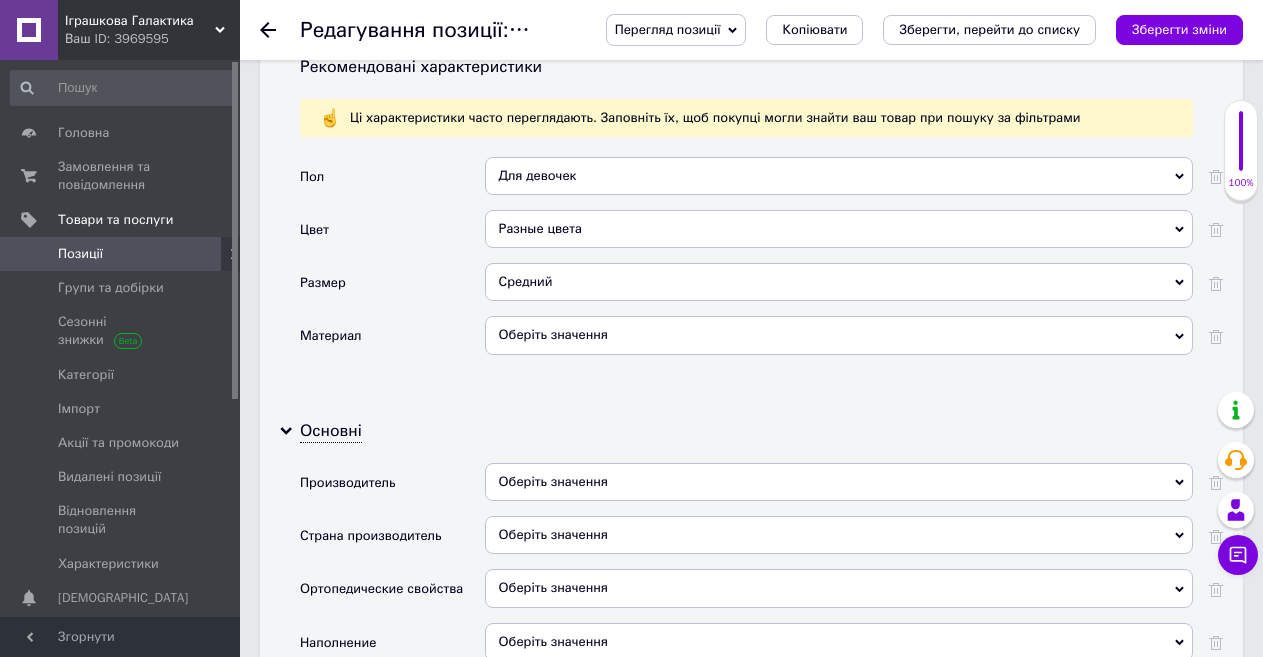 click on "Оберіть значення" at bounding box center [839, 335] 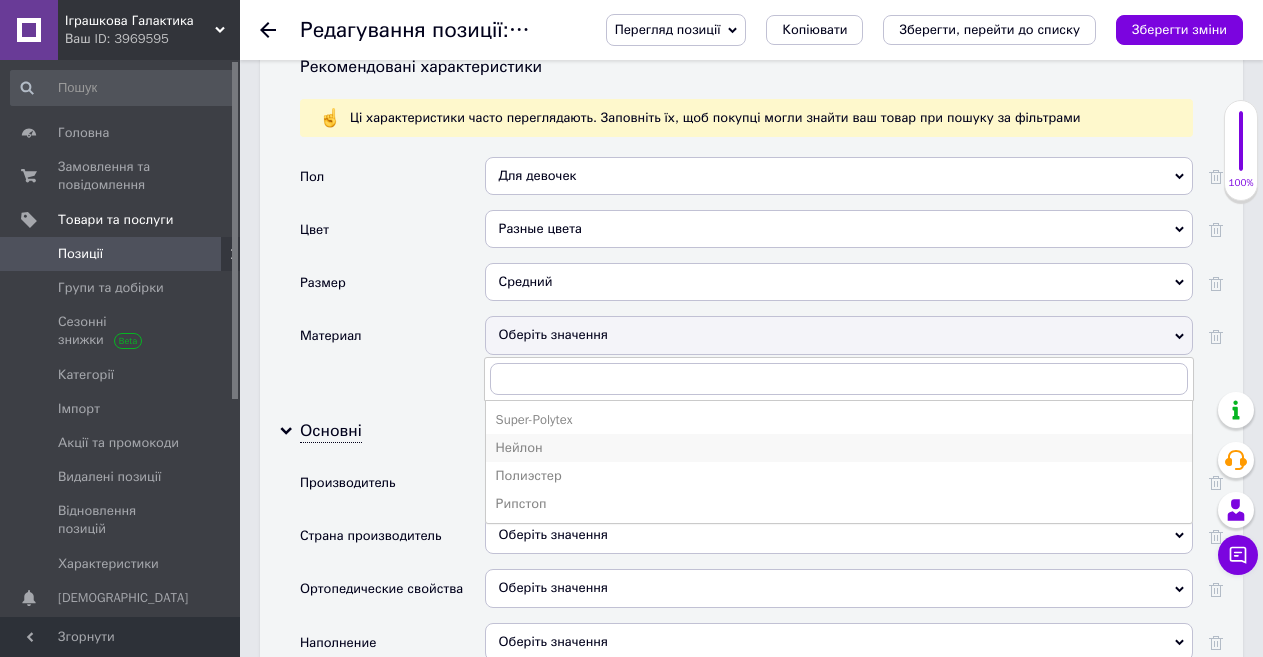 click on "Нейлон" at bounding box center [839, 448] 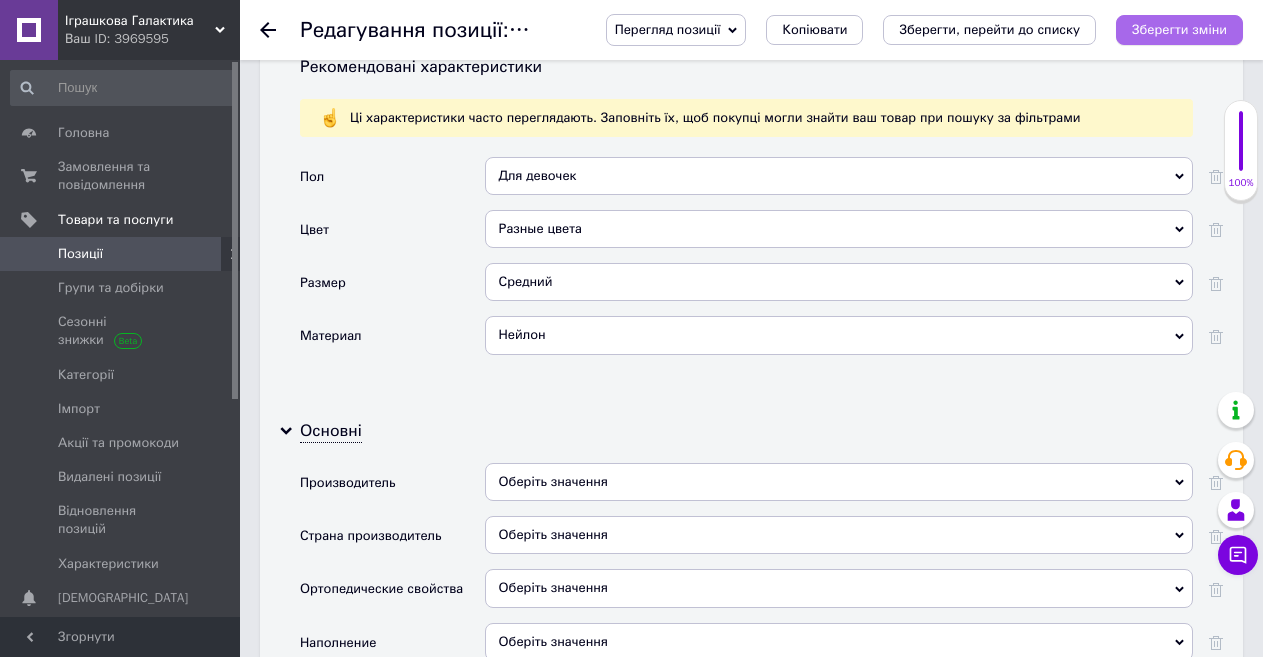 click on "Зберегти зміни" at bounding box center [1179, 29] 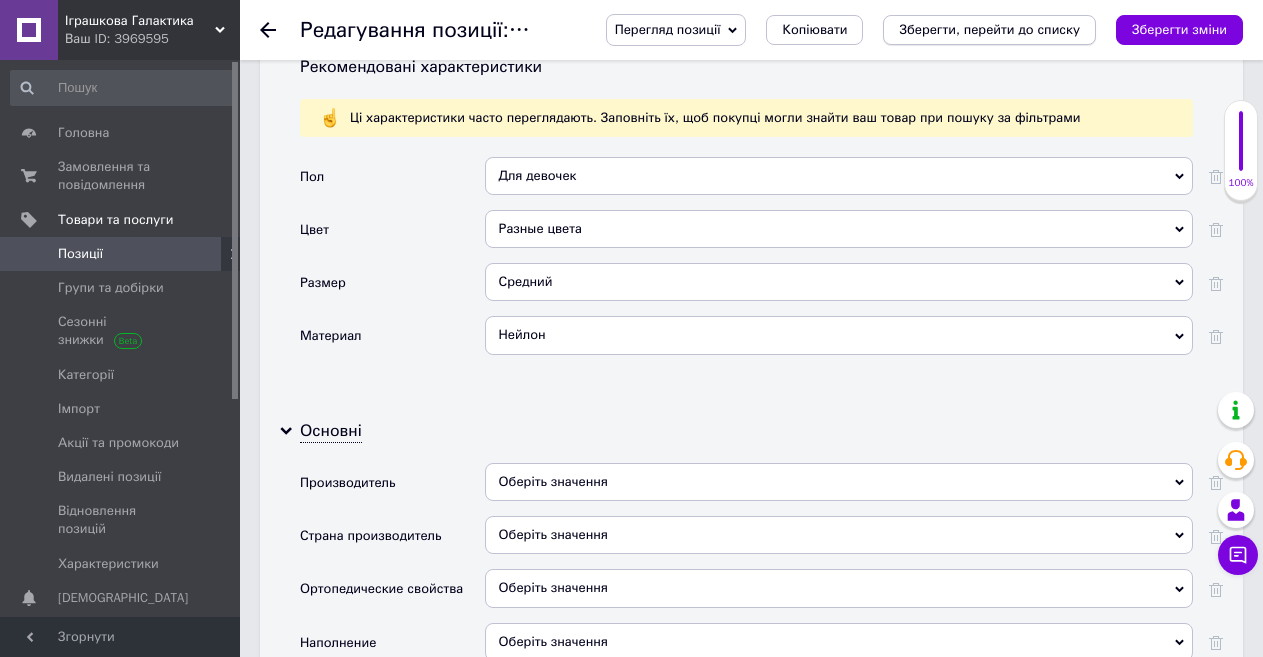 click on "Зберегти, перейти до списку" at bounding box center [989, 29] 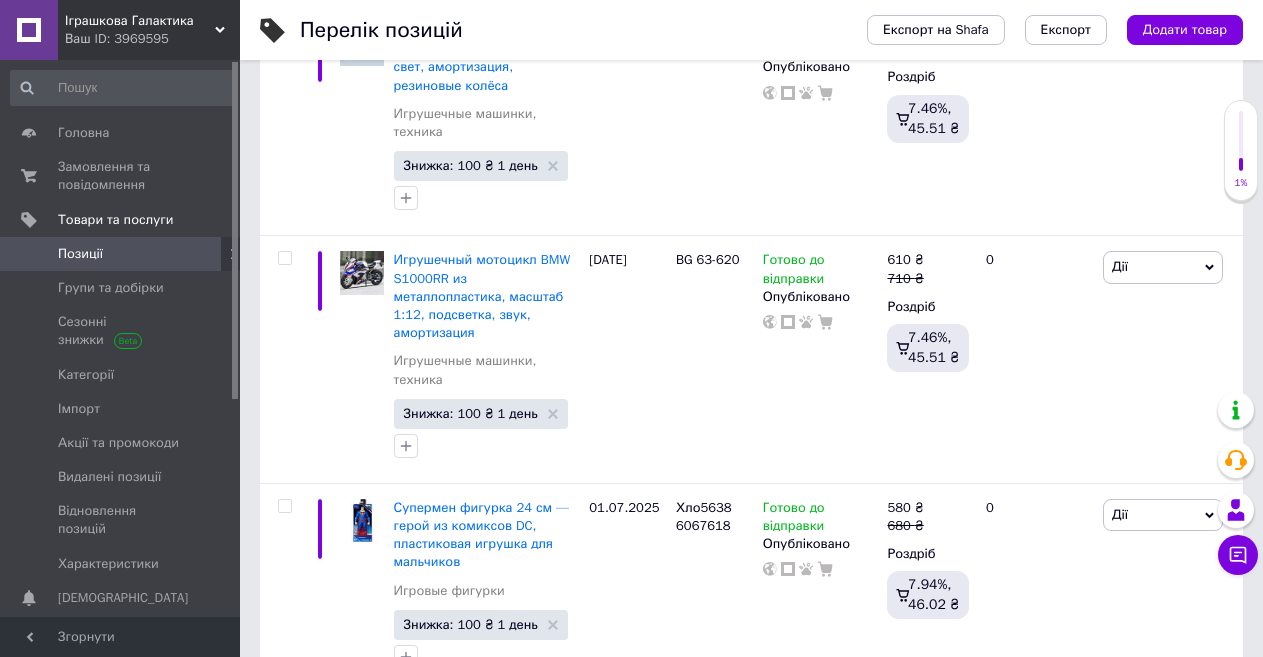 scroll, scrollTop: 0, scrollLeft: 0, axis: both 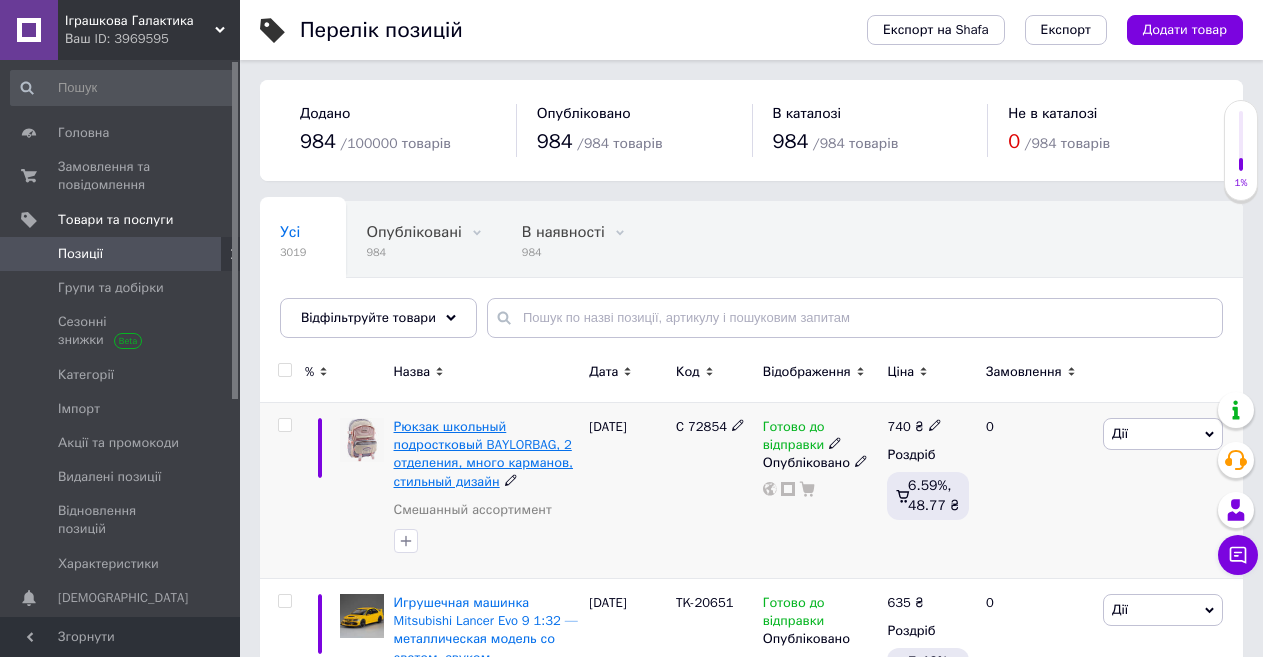 click on "Рюкзак школьный подростковый BAYLORBAG, 2 отделения, много карманов, стильный дизайн" at bounding box center (483, 454) 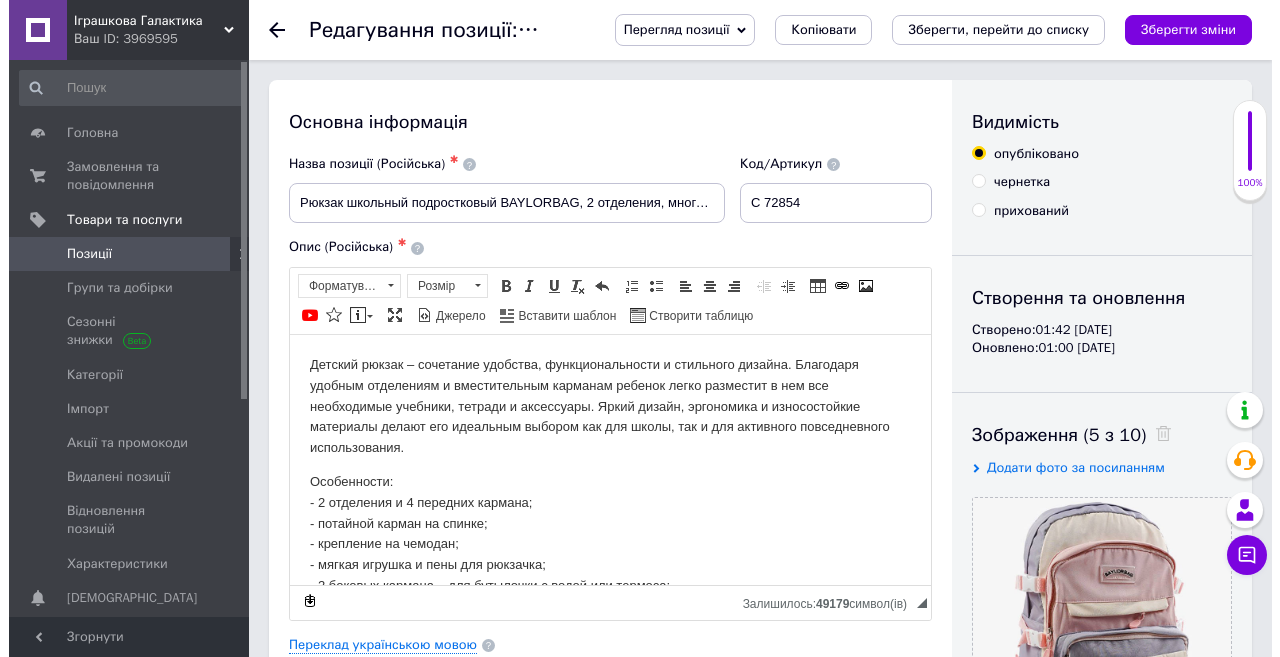 scroll, scrollTop: 0, scrollLeft: 0, axis: both 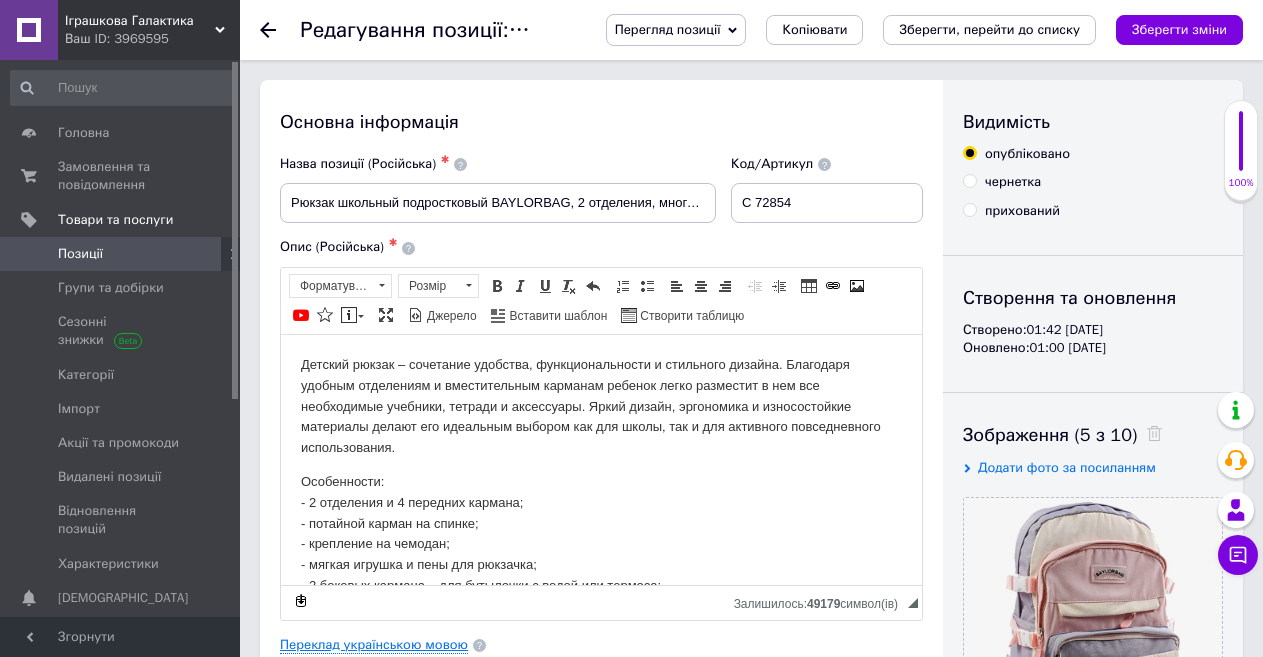click on "Переклад українською мовою" at bounding box center (374, 645) 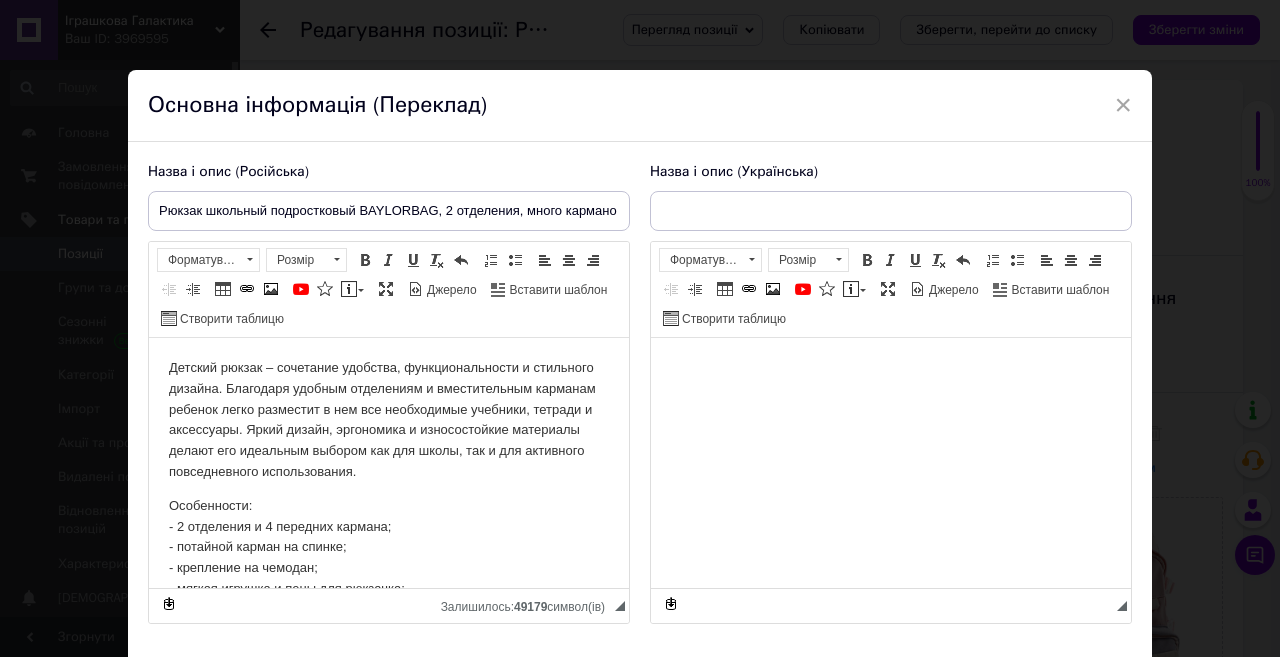 scroll, scrollTop: 0, scrollLeft: 0, axis: both 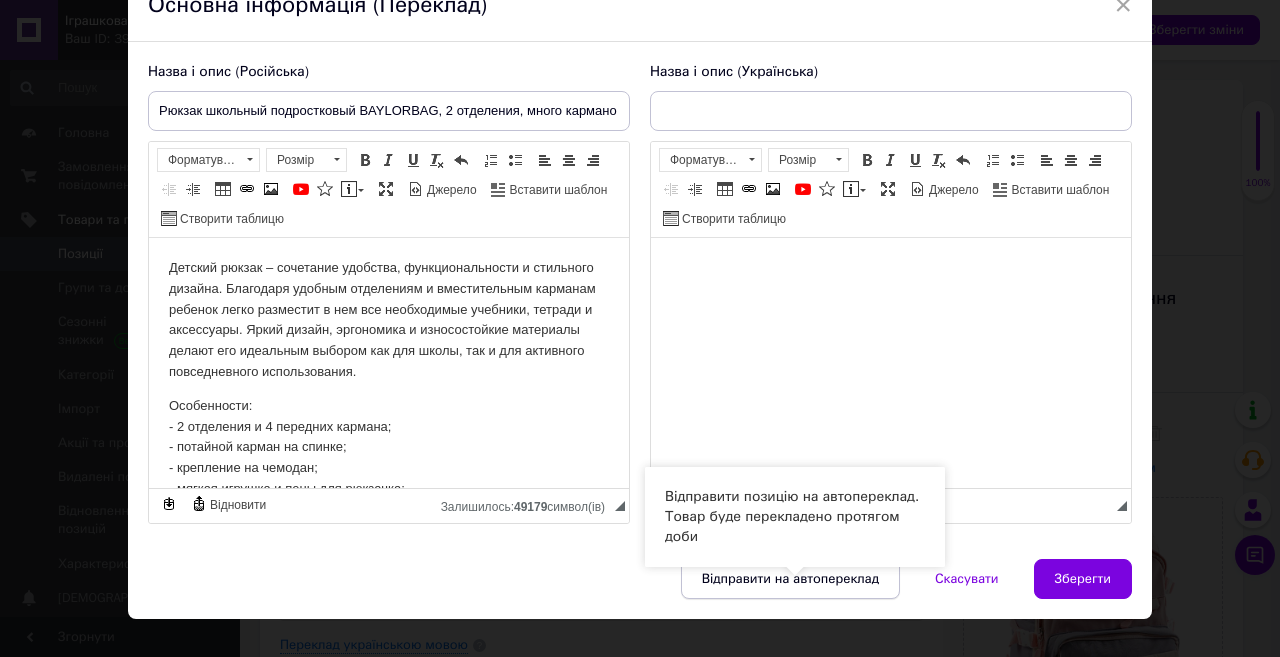 click on "Відправити на автопереклад" at bounding box center (790, 579) 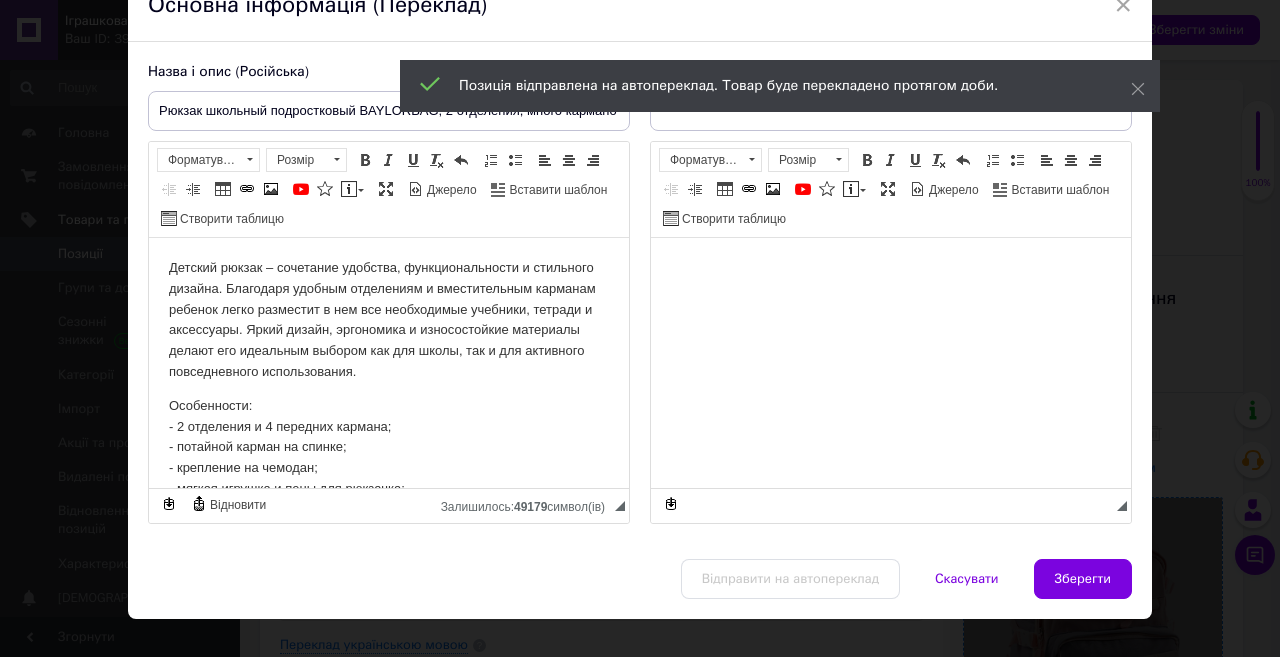 click on "Зберегти" at bounding box center (1083, 579) 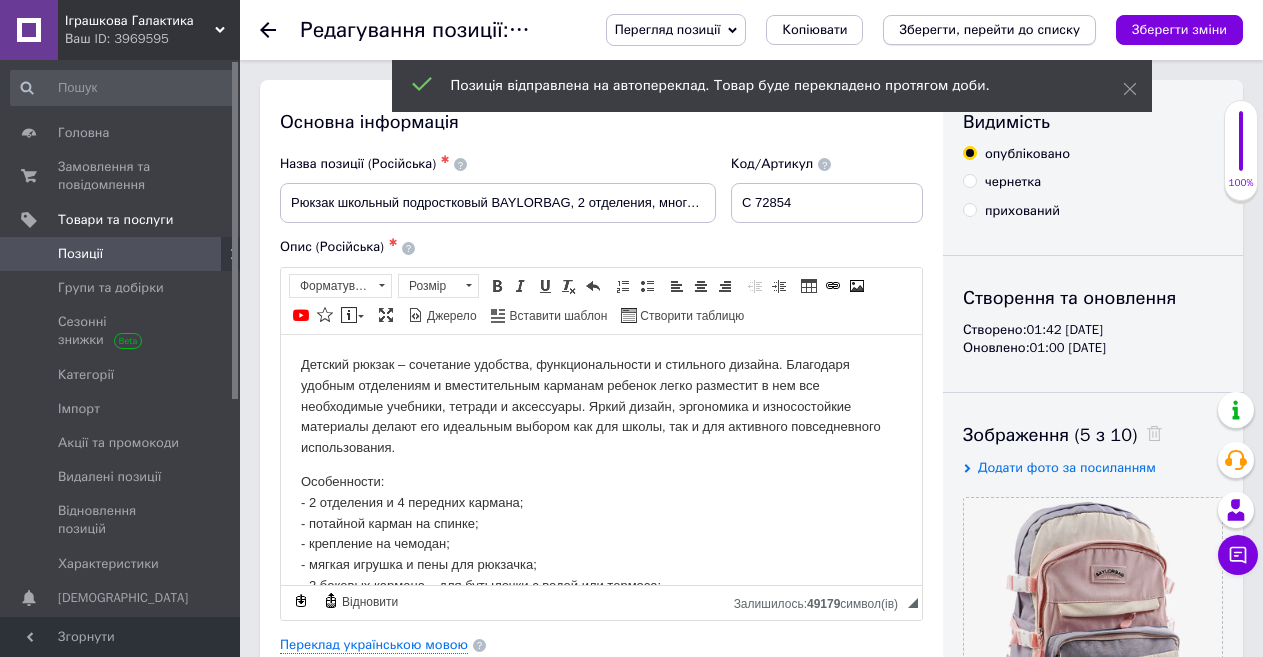 click on "Зберегти, перейти до списку" at bounding box center (989, 29) 